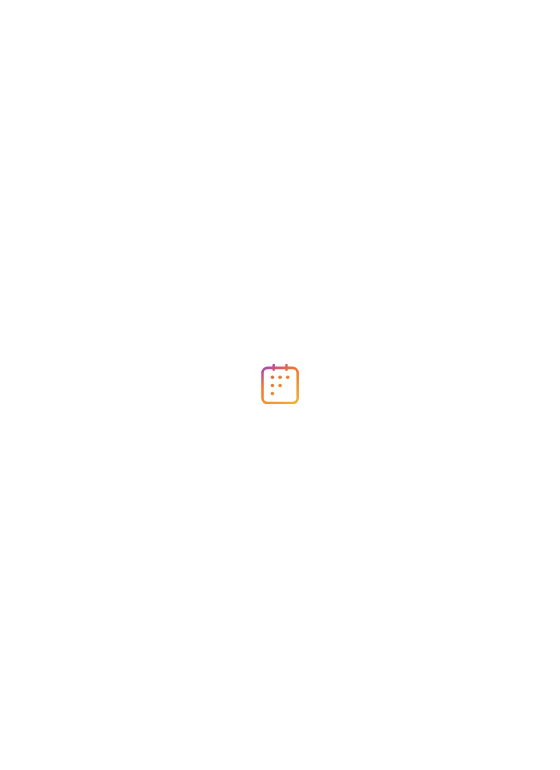 scroll, scrollTop: 0, scrollLeft: 0, axis: both 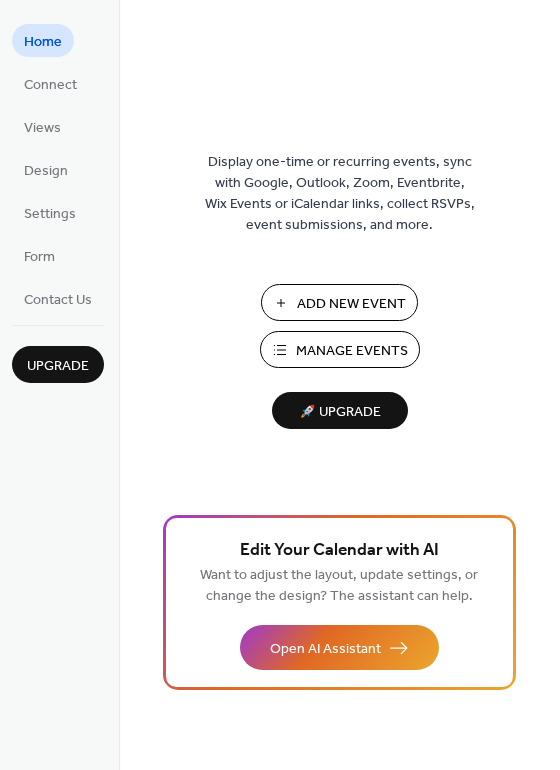 click on "Add New Event" at bounding box center [351, 304] 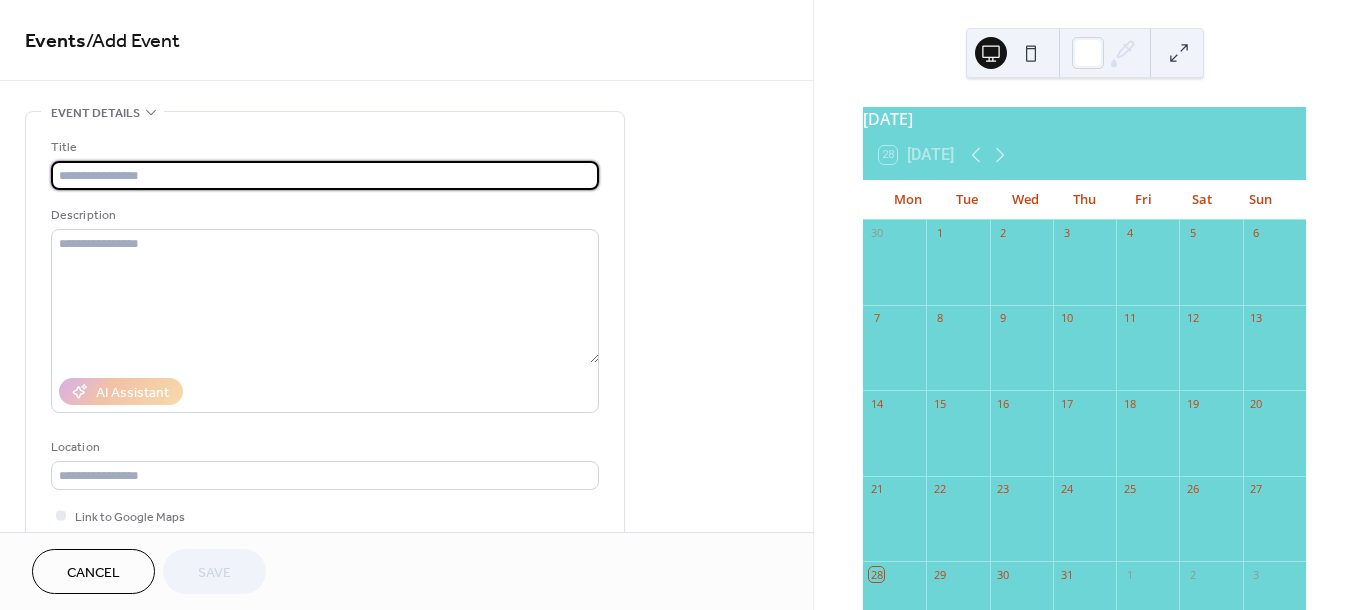 scroll, scrollTop: 0, scrollLeft: 0, axis: both 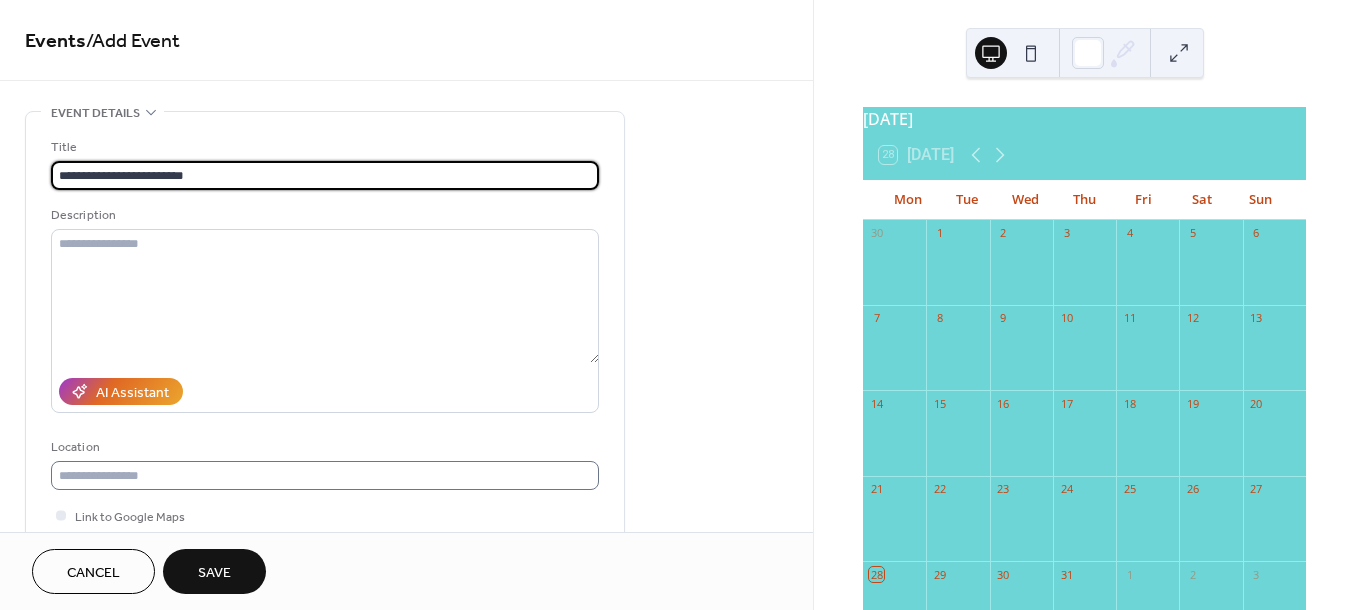 type on "**********" 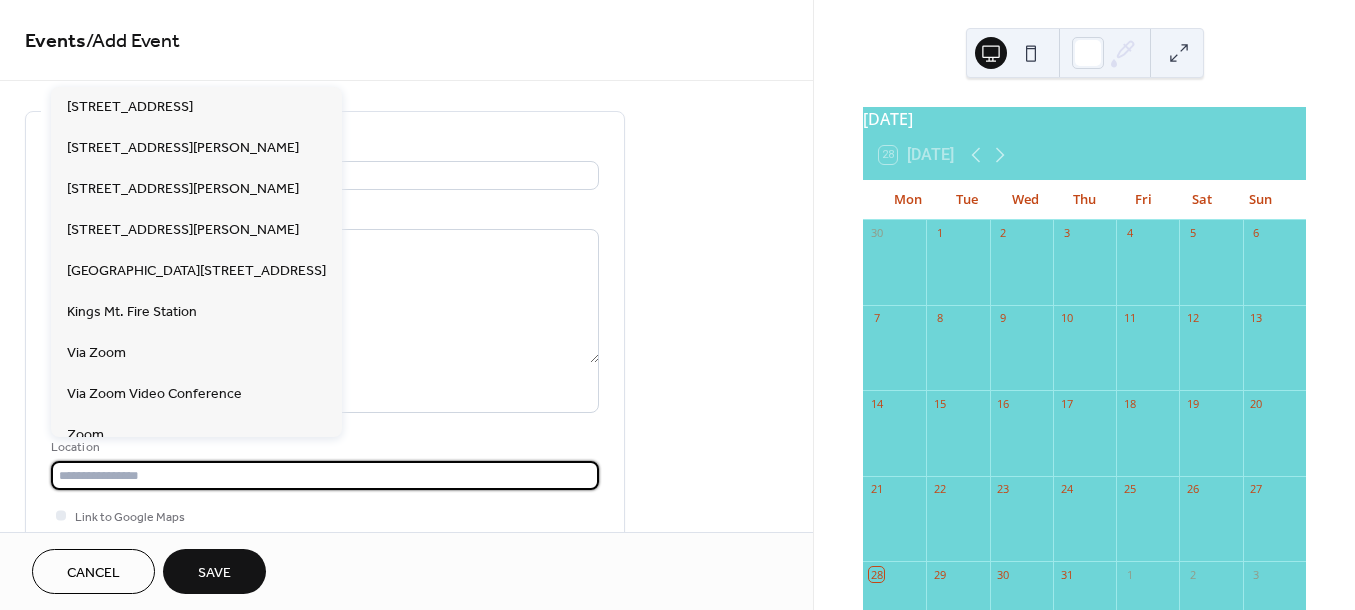 click at bounding box center (325, 475) 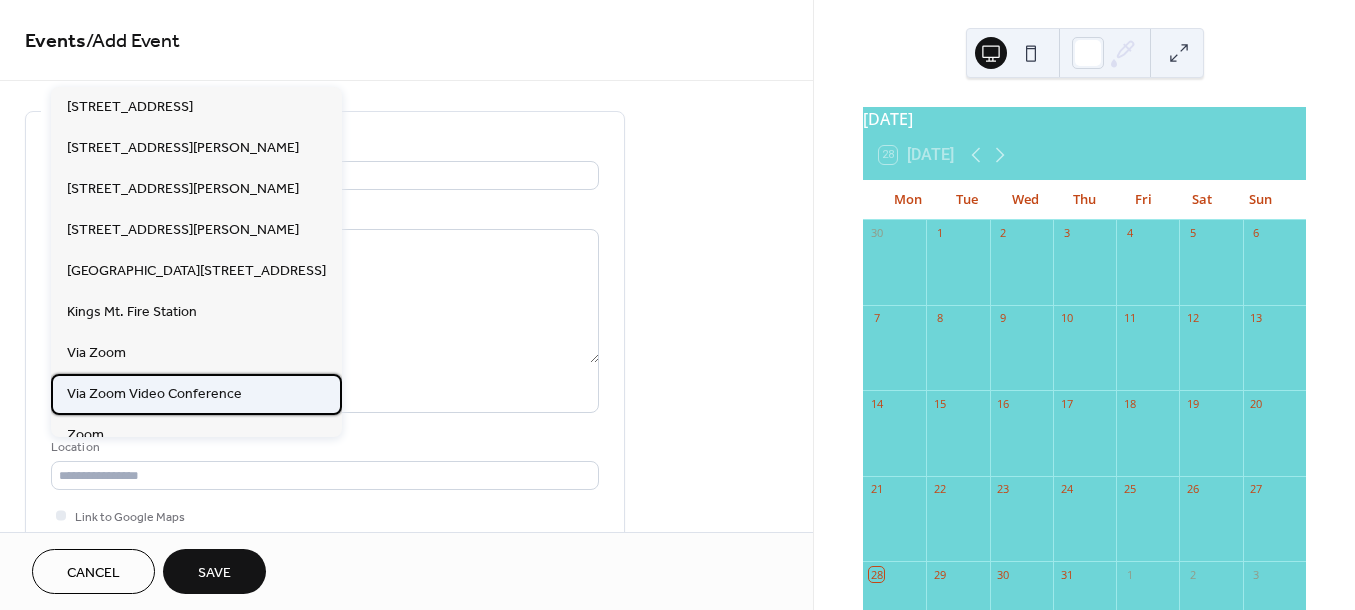 click on "Via Zoom Video Conference" at bounding box center [154, 393] 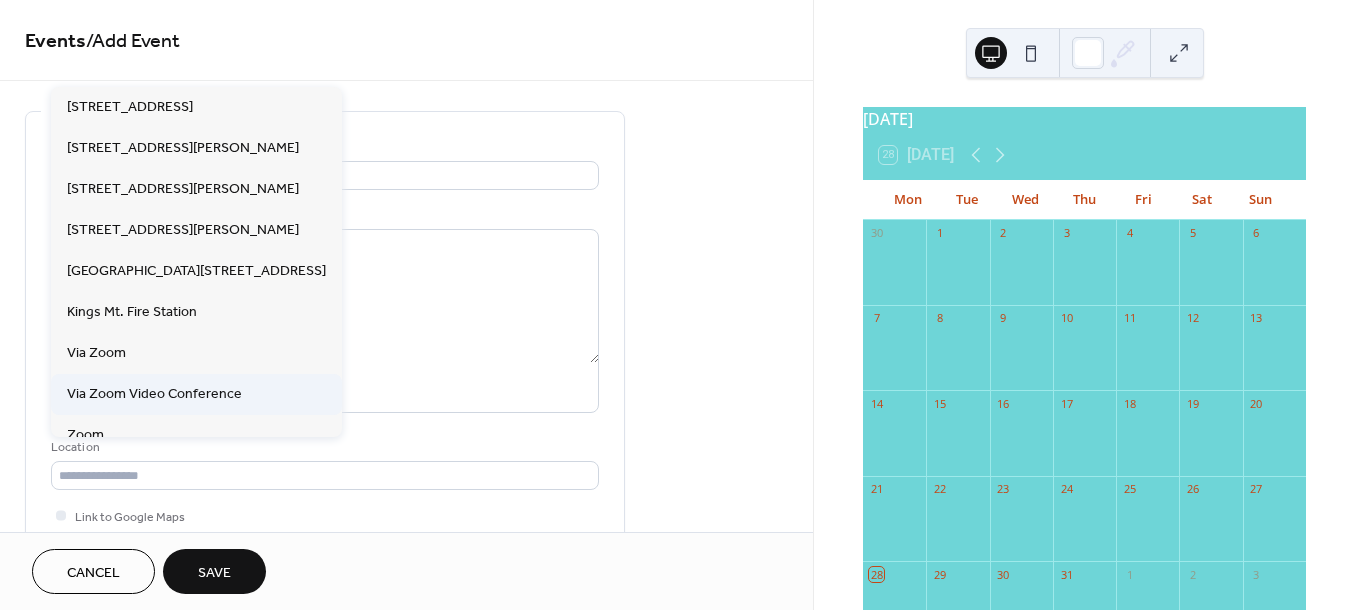 type on "**********" 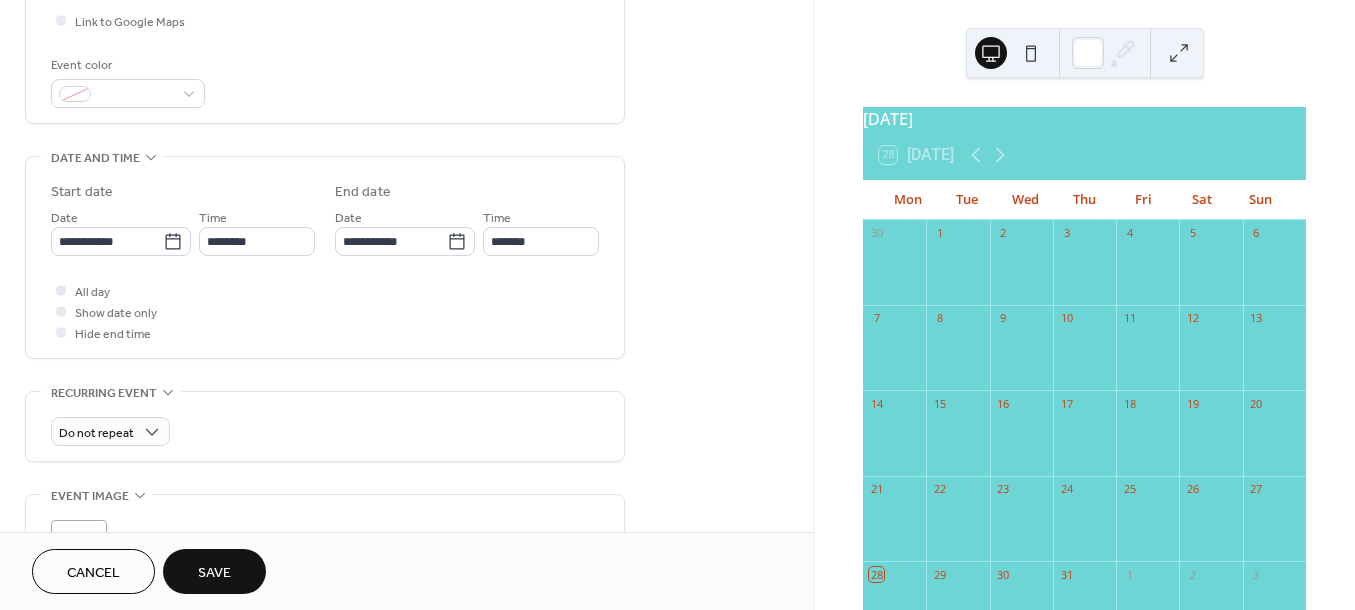 scroll, scrollTop: 500, scrollLeft: 0, axis: vertical 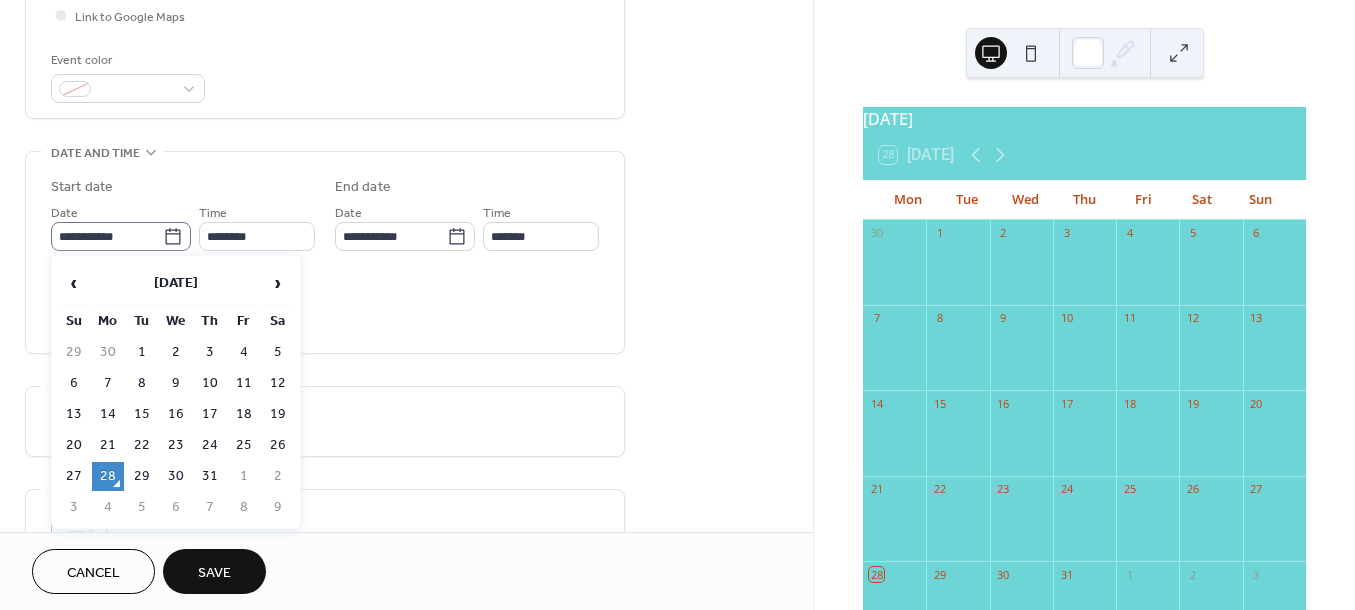click 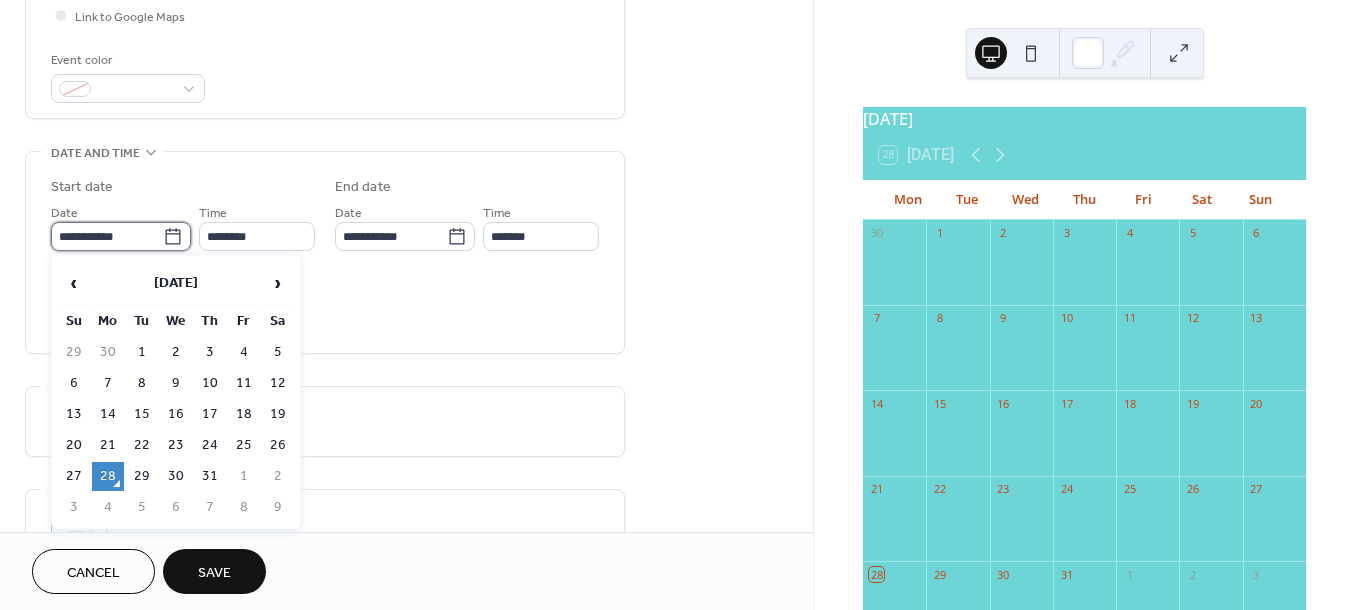 click on "**********" at bounding box center [107, 236] 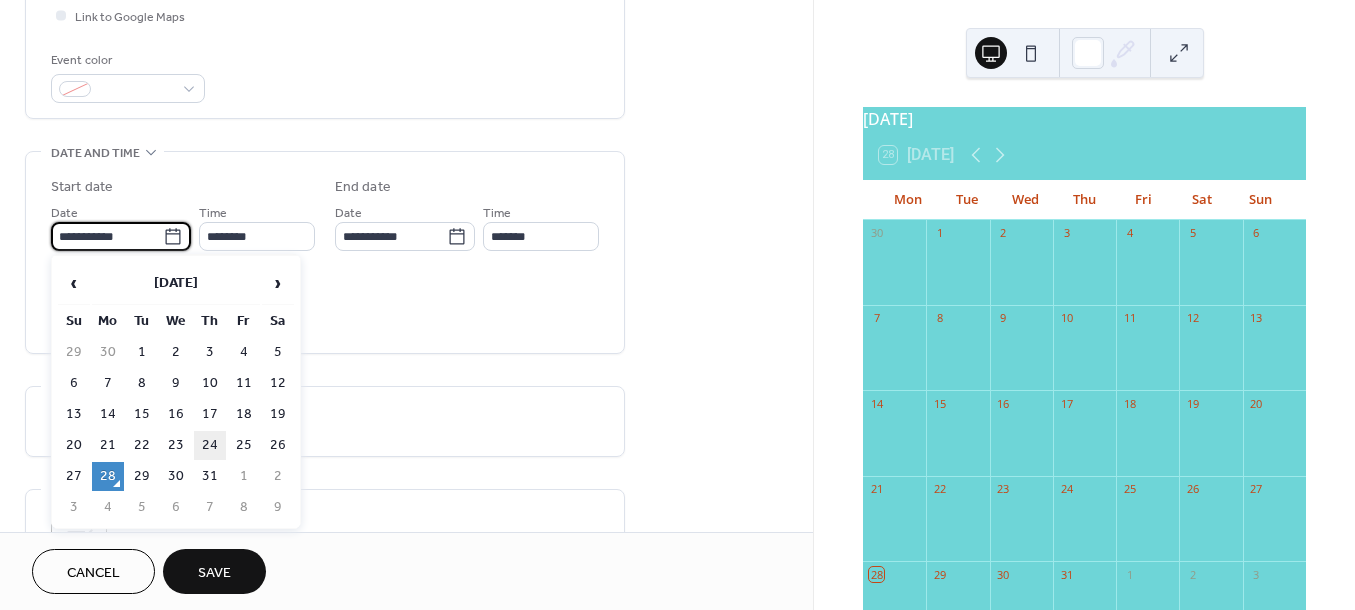 click on "24" at bounding box center [210, 445] 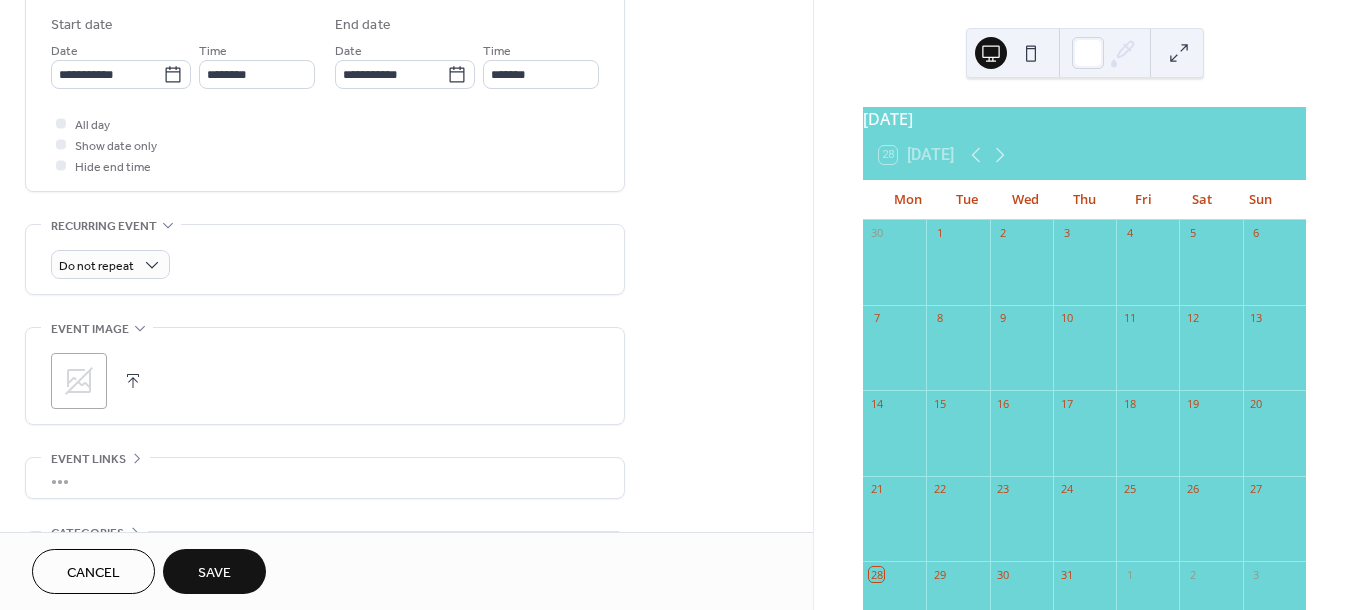 scroll, scrollTop: 795, scrollLeft: 0, axis: vertical 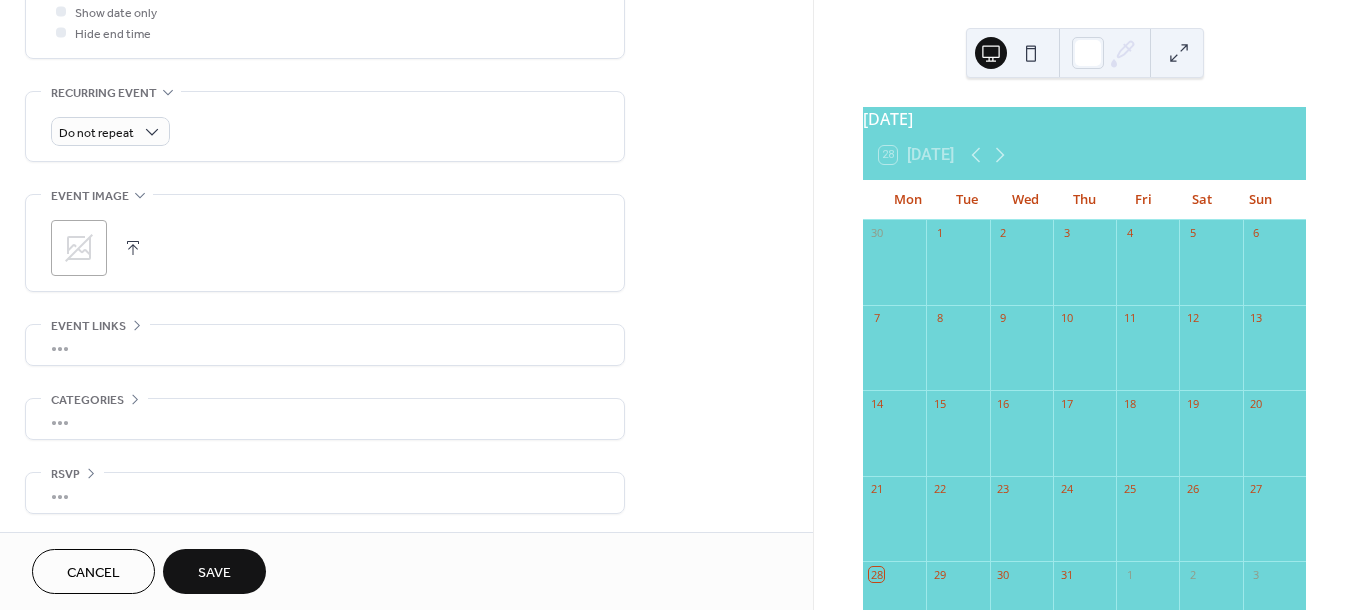 click on "Save" at bounding box center [214, 571] 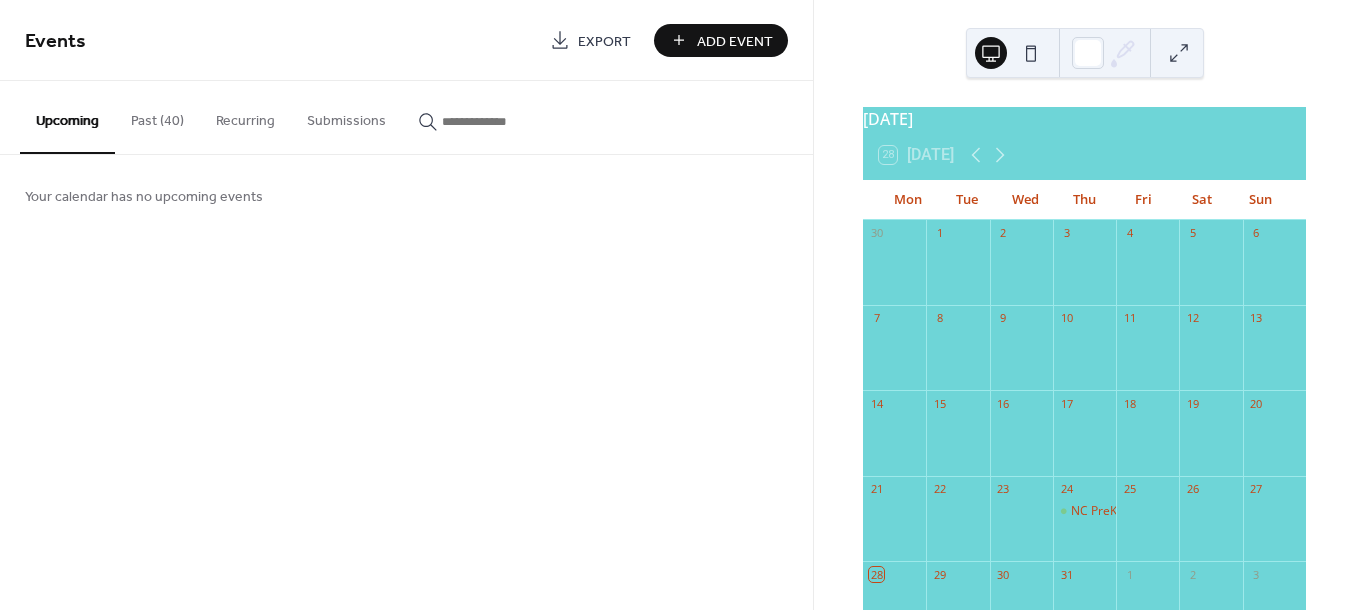 click on "Add Event" at bounding box center (735, 41) 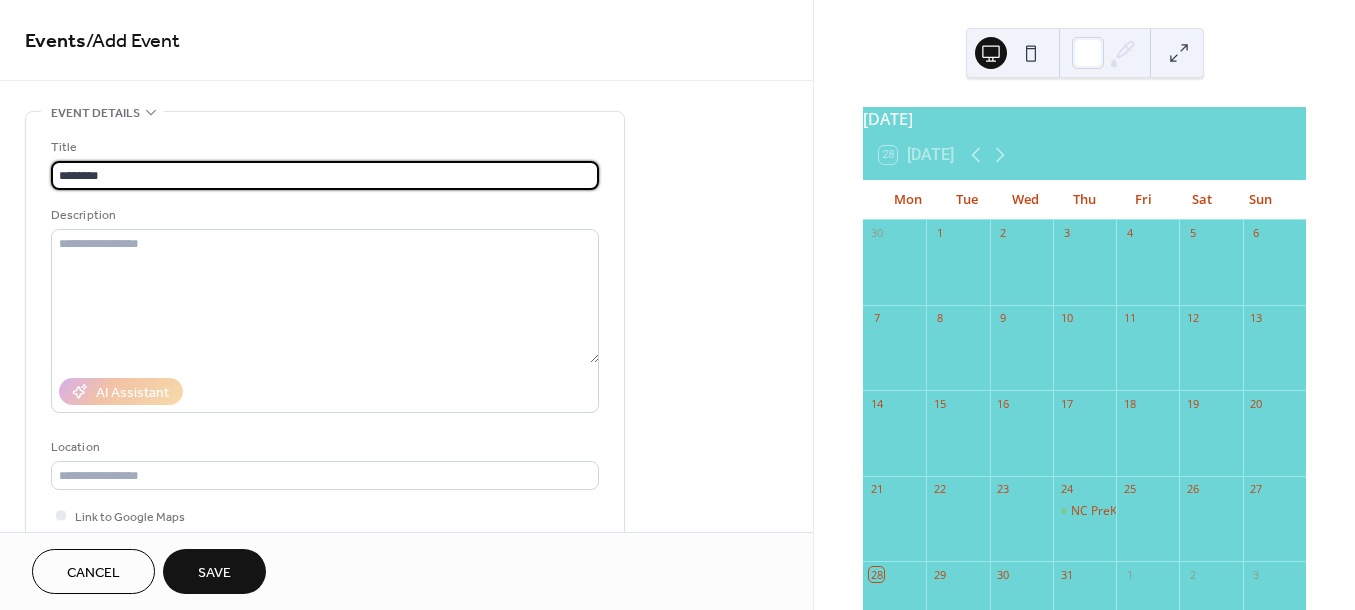 type on "**********" 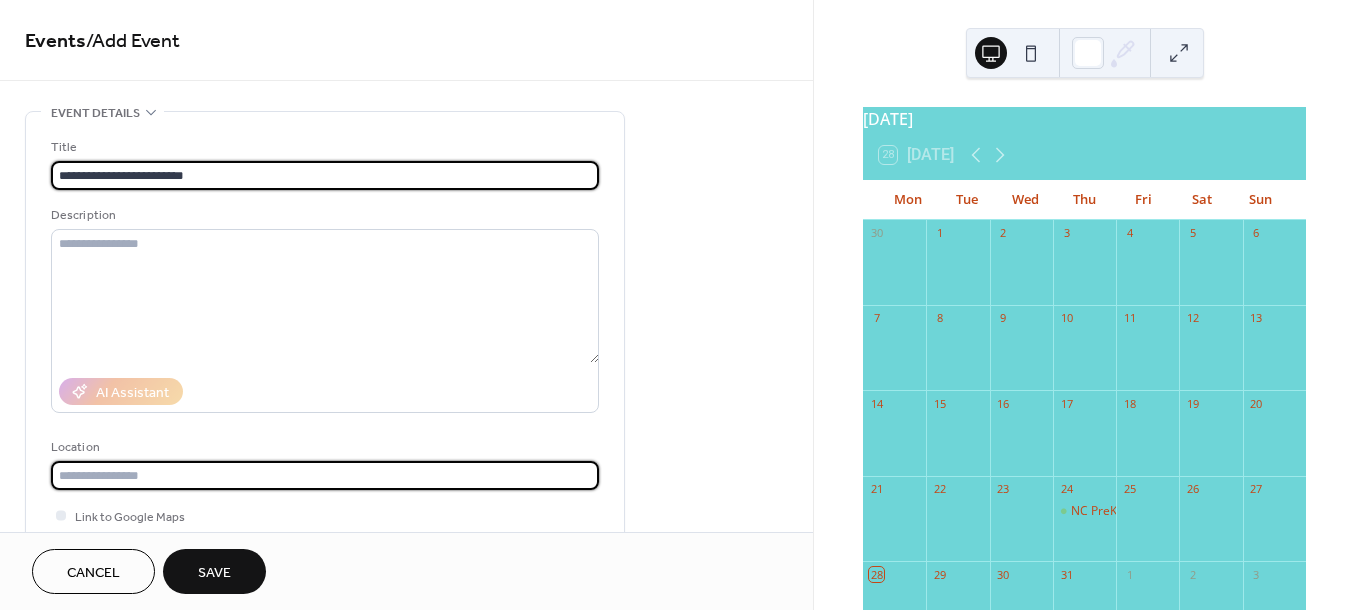 type on "**********" 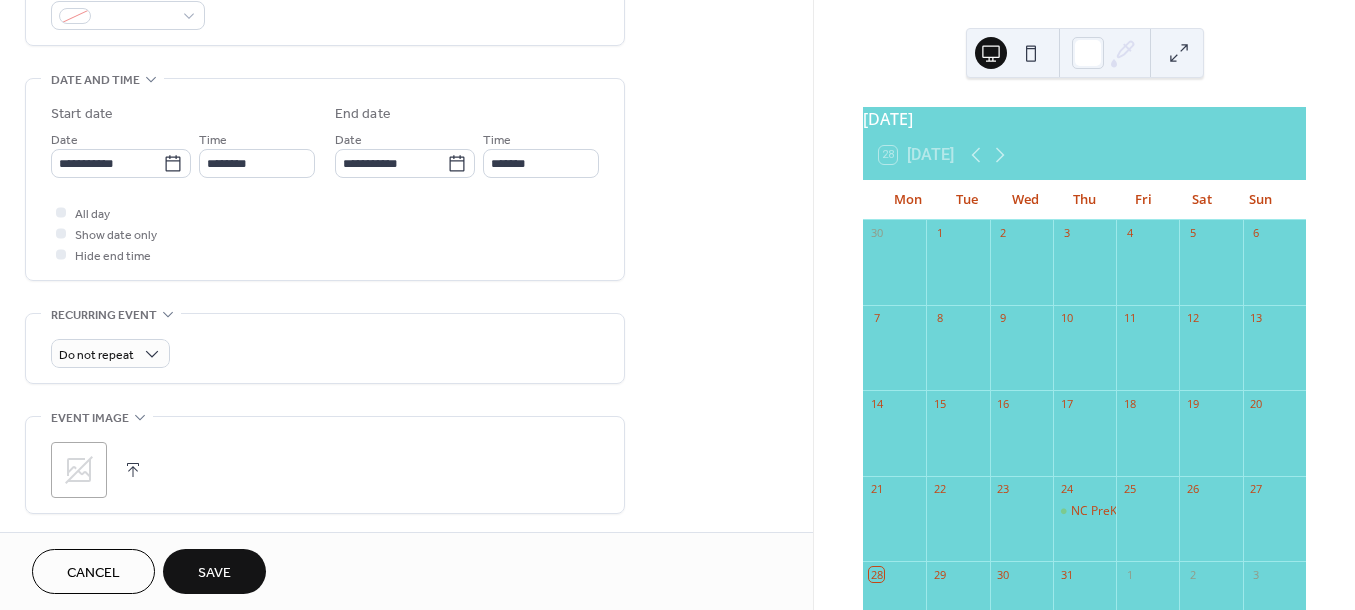scroll, scrollTop: 600, scrollLeft: 0, axis: vertical 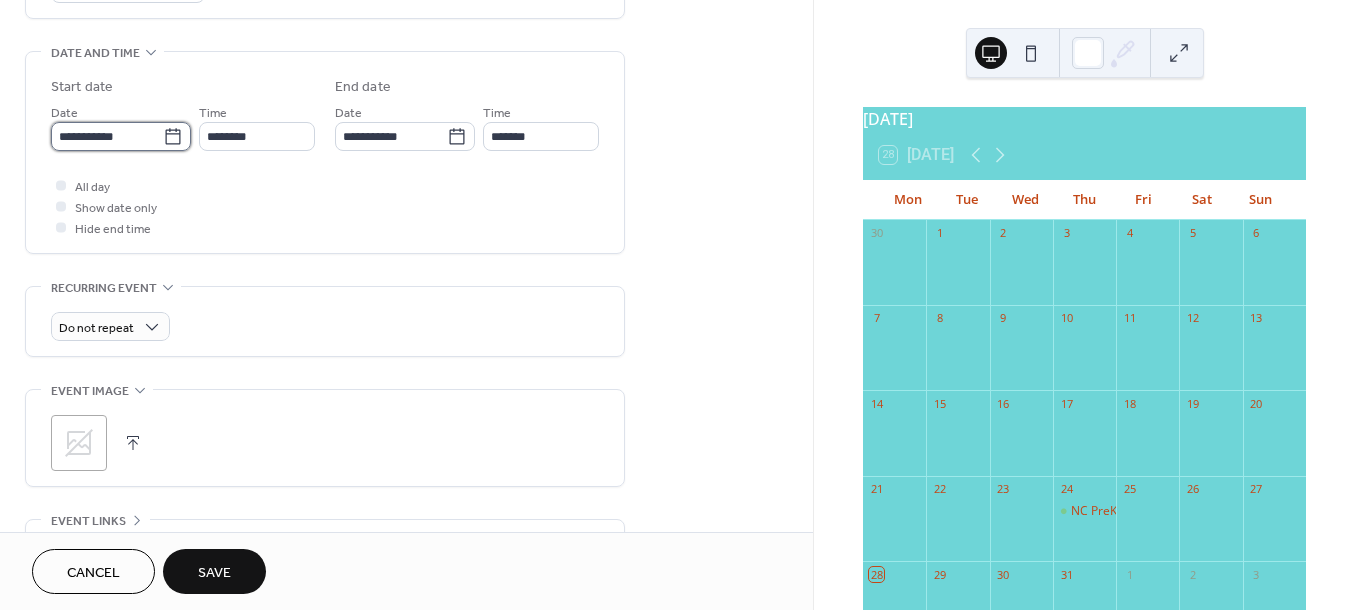 click on "**********" at bounding box center [107, 136] 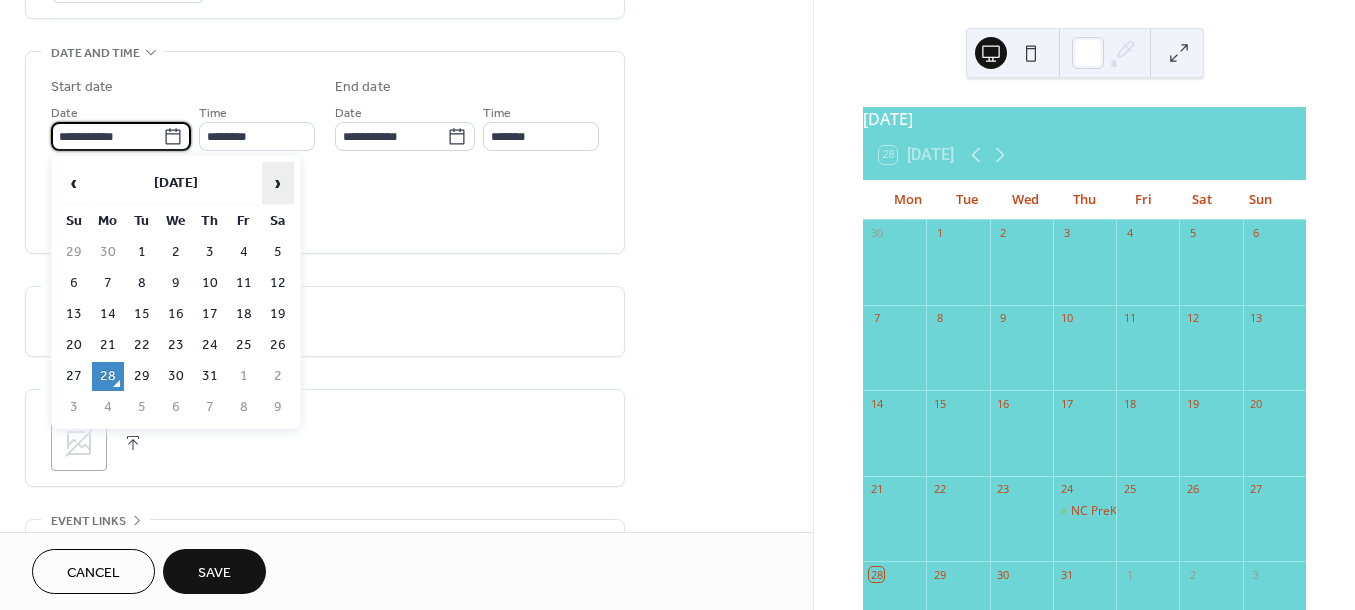 click on "›" at bounding box center [278, 183] 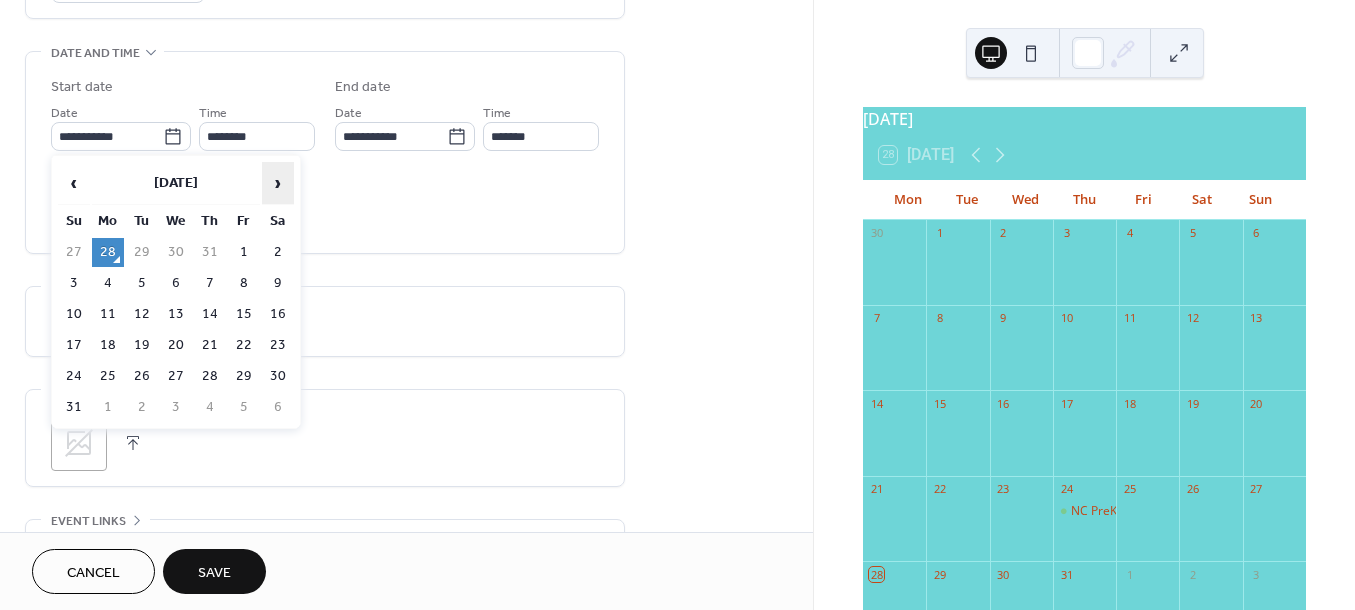click on "›" at bounding box center [278, 183] 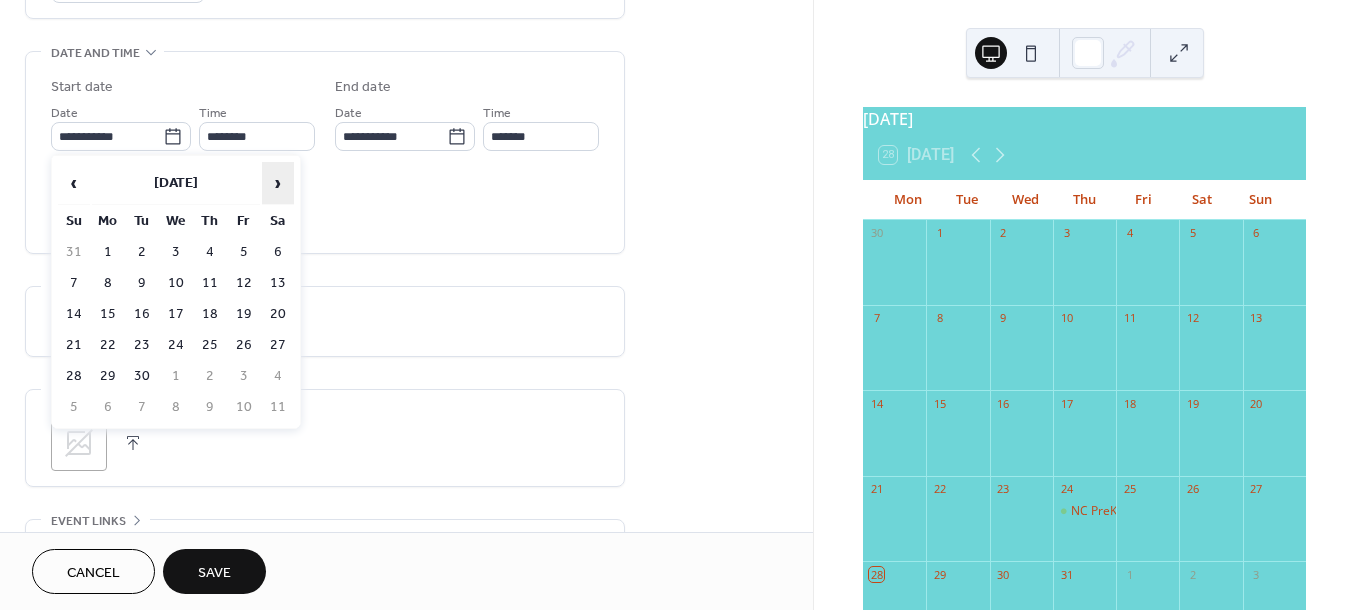 click on "›" at bounding box center (278, 183) 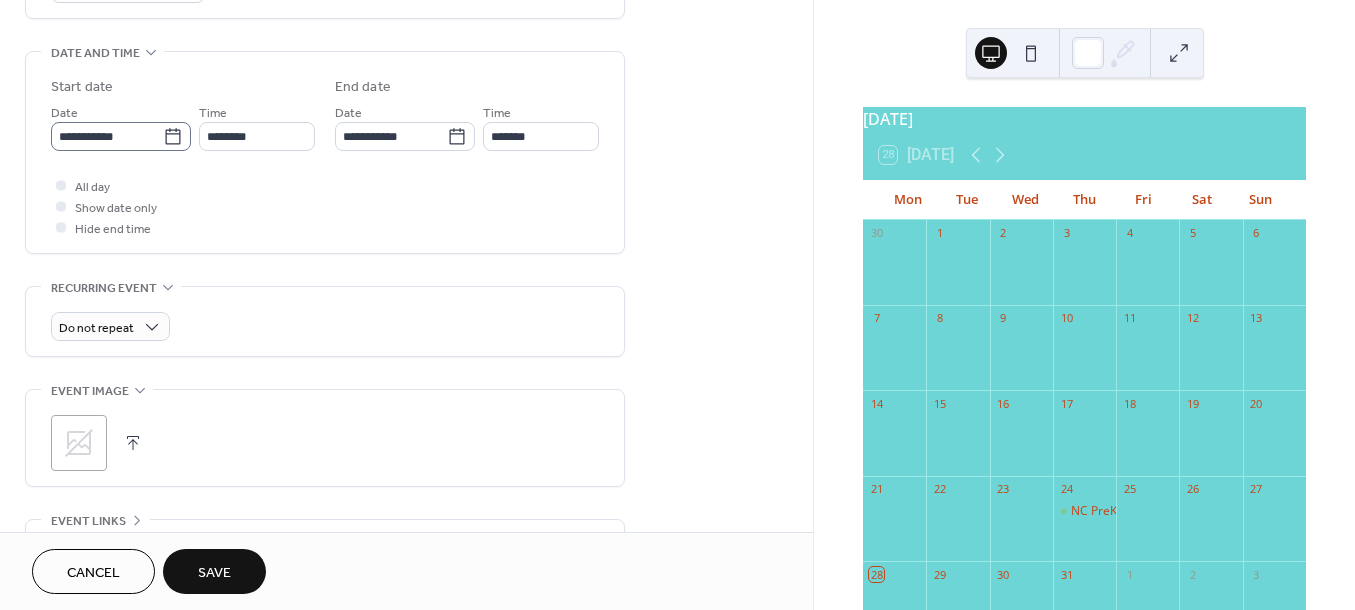 click 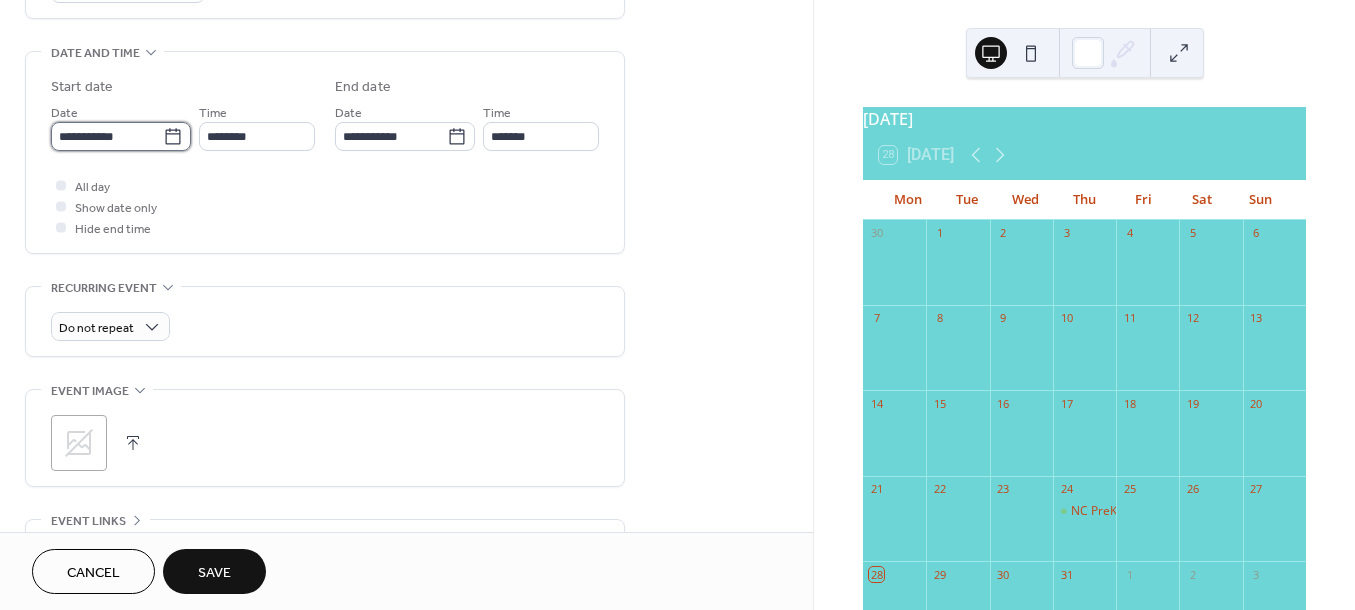 click on "**********" at bounding box center (107, 136) 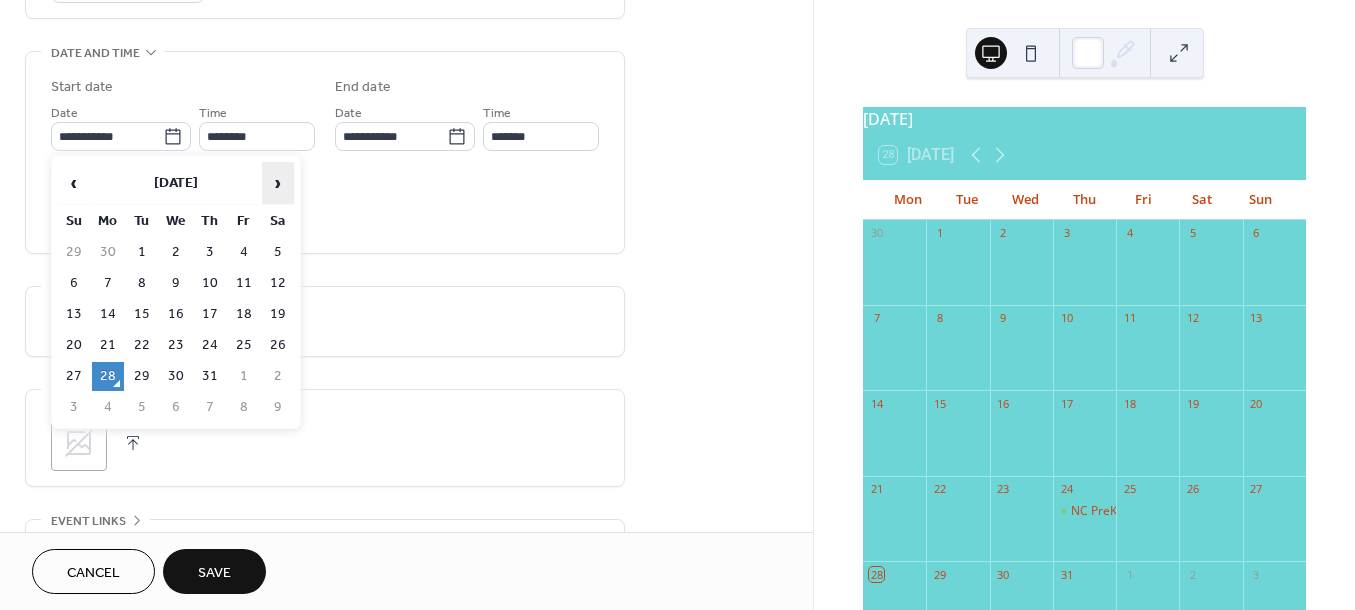 click on "›" at bounding box center (278, 183) 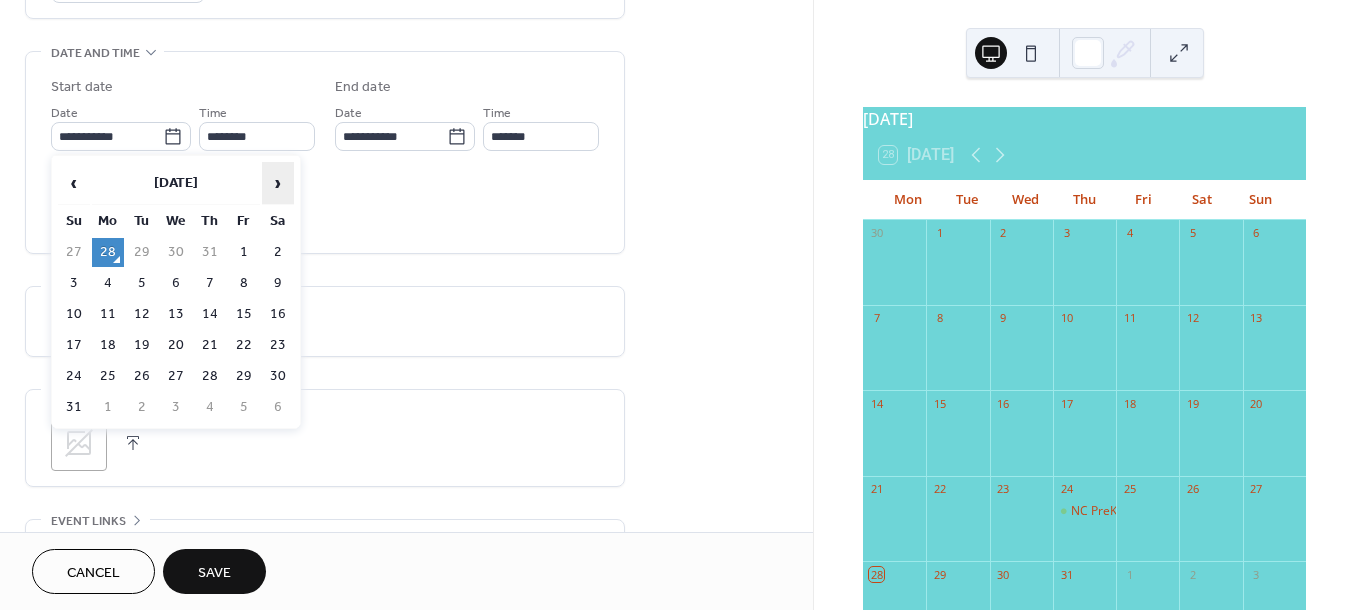 click on "›" at bounding box center [278, 183] 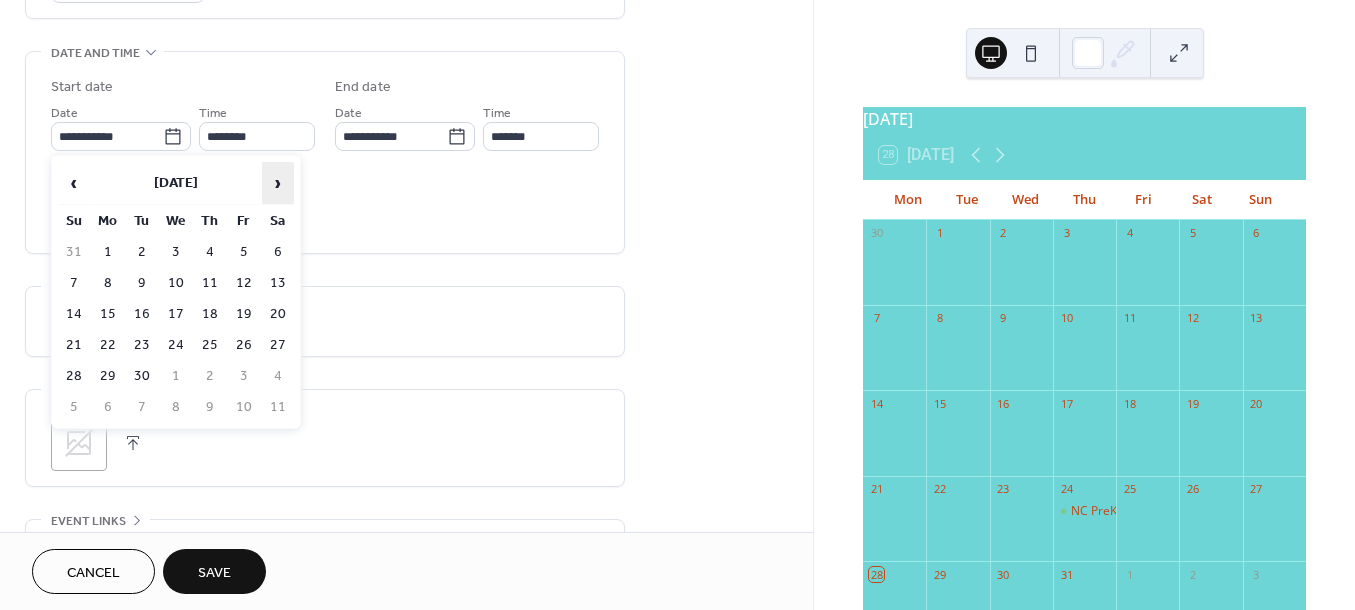 click on "›" at bounding box center (278, 183) 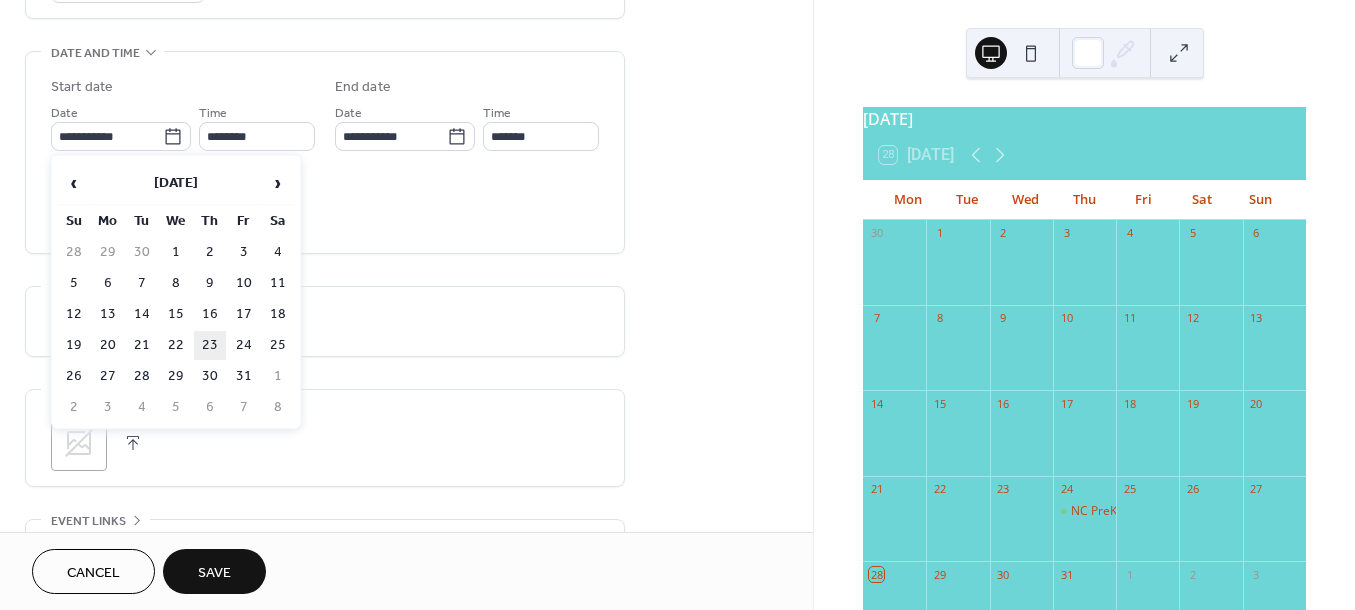click on "23" at bounding box center (210, 345) 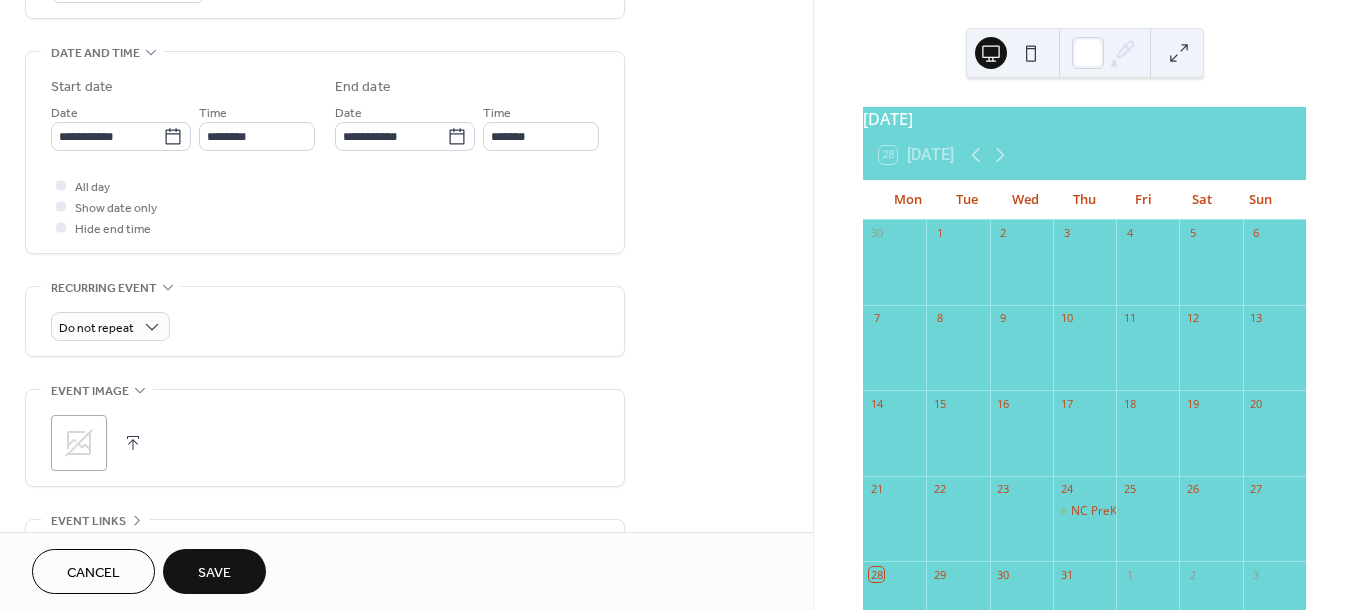 click on "Save" at bounding box center [214, 571] 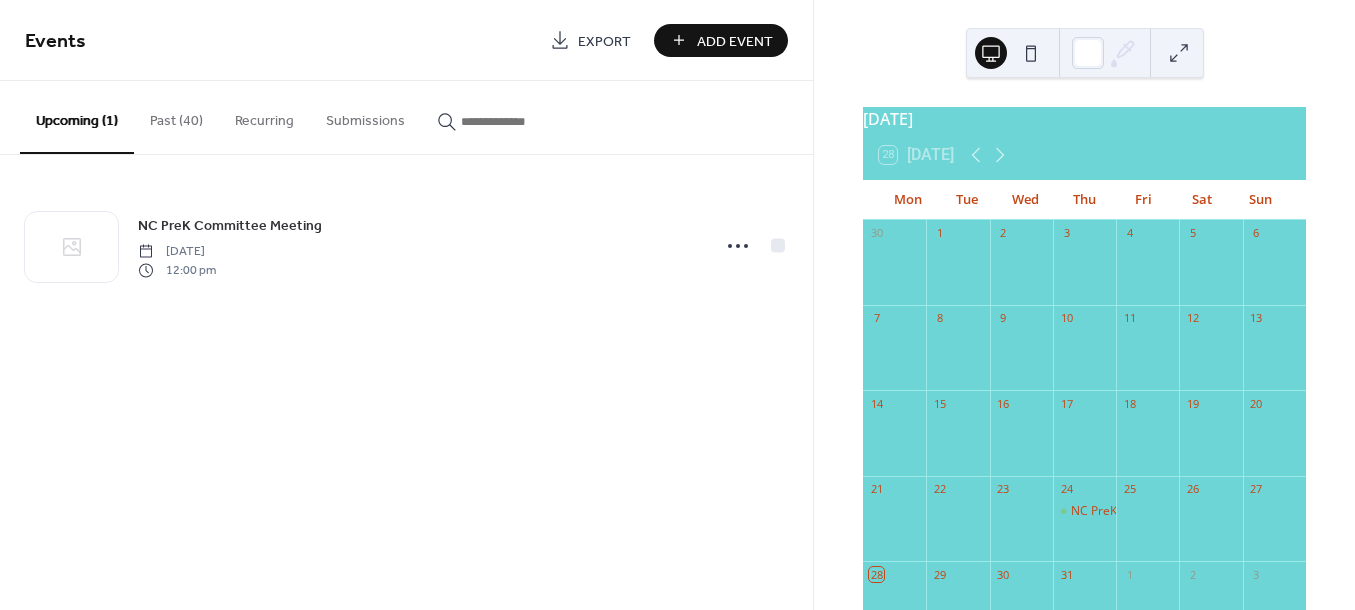 click on "Add Event" at bounding box center [735, 41] 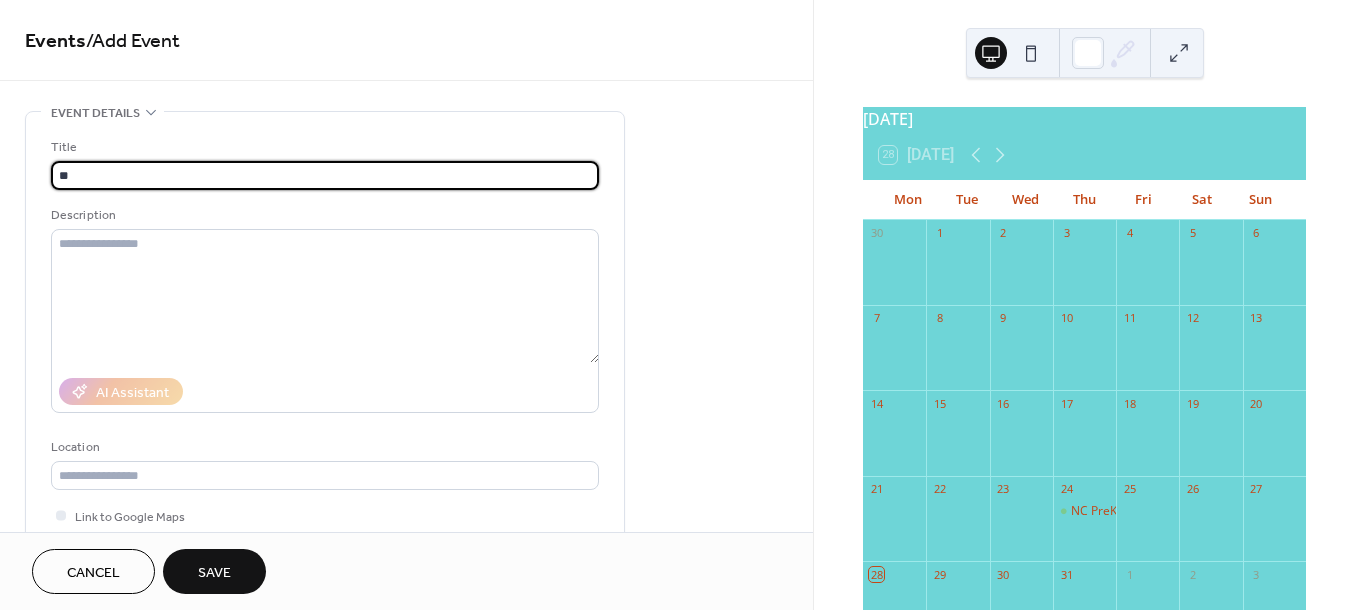 type on "**********" 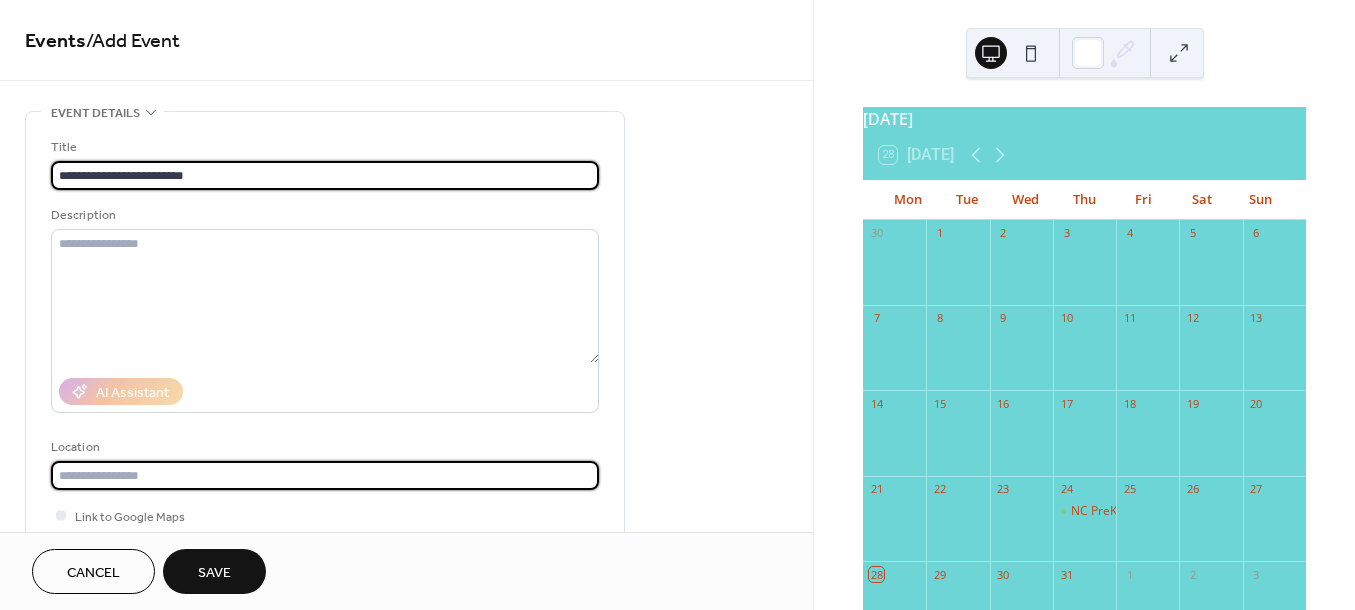 type on "**********" 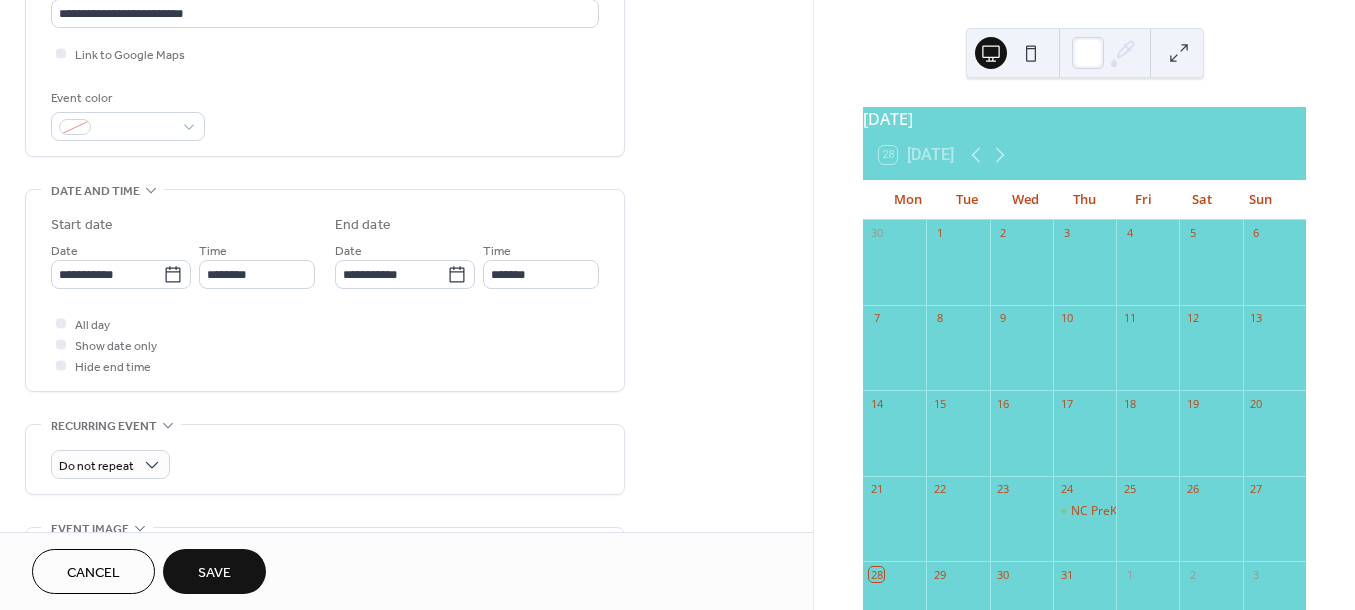 scroll, scrollTop: 500, scrollLeft: 0, axis: vertical 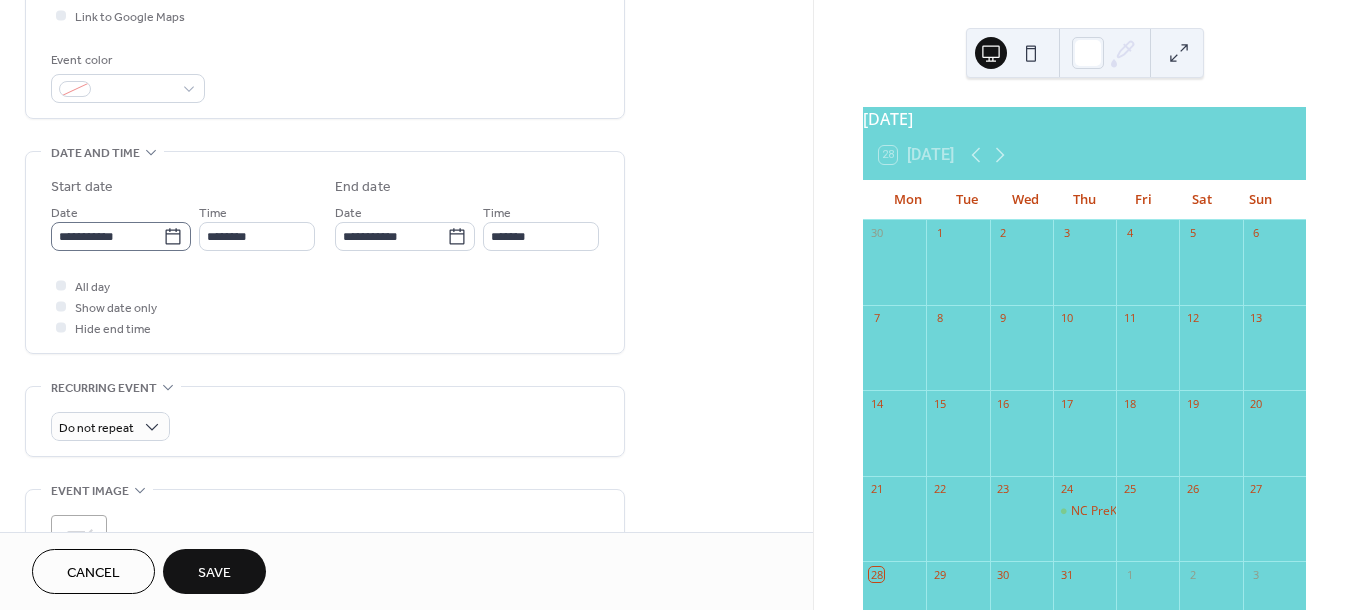 click 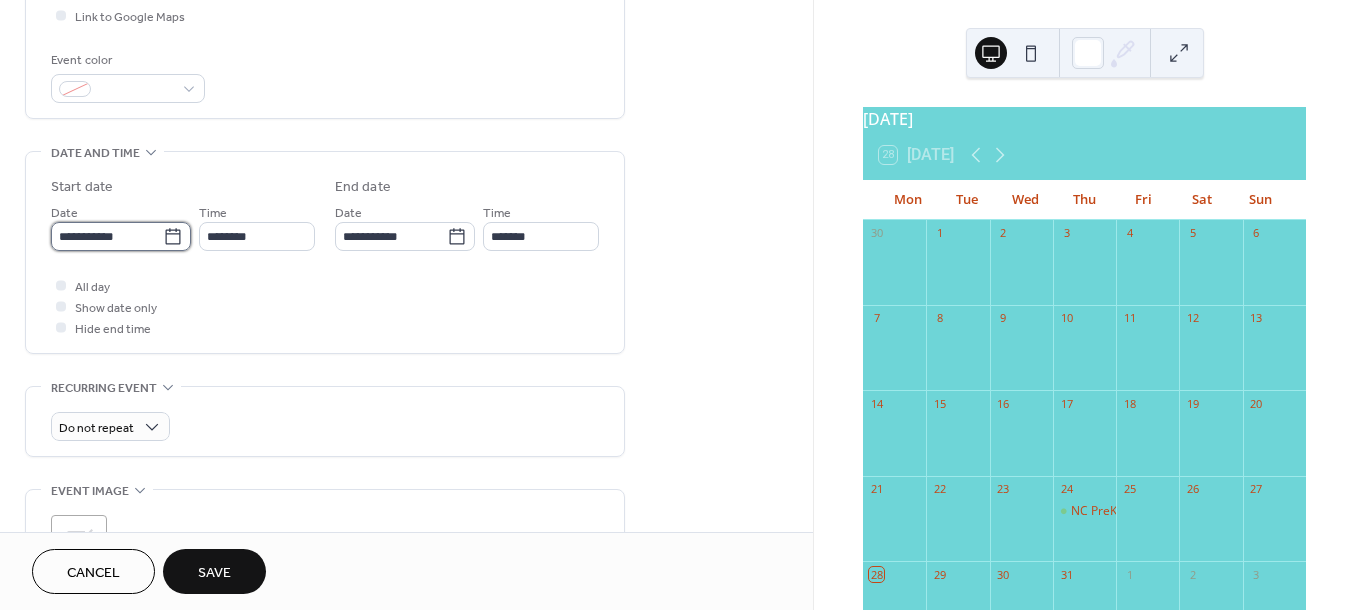 click on "**********" at bounding box center [107, 236] 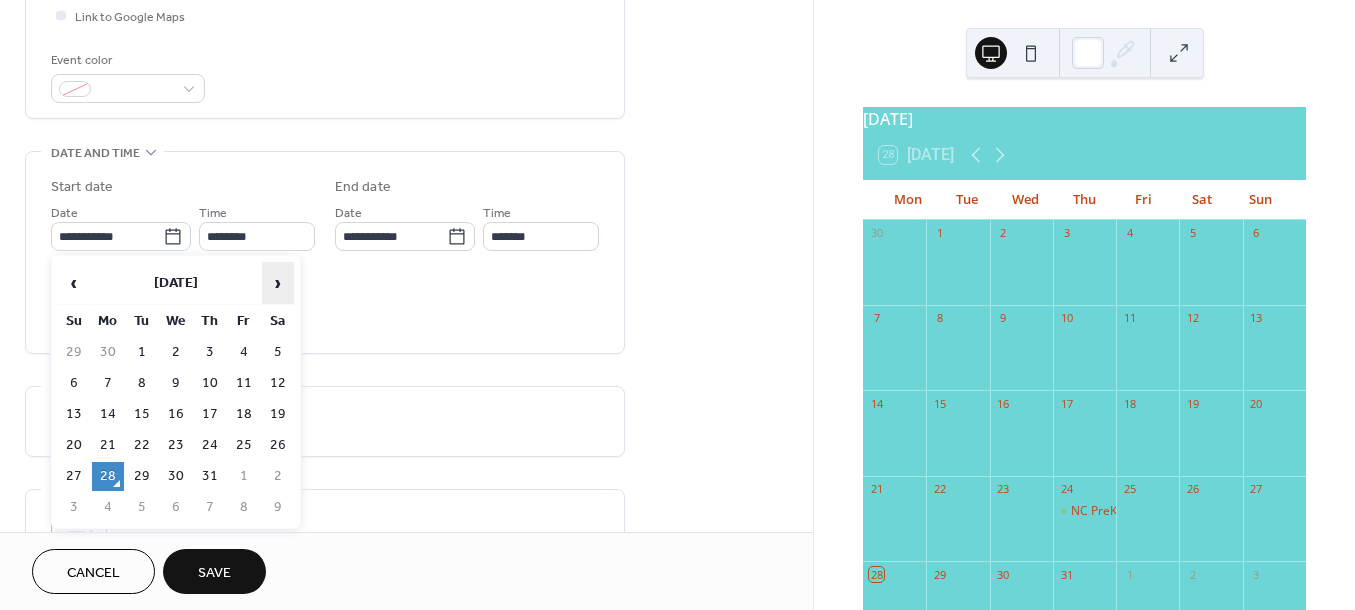 click on "›" at bounding box center (278, 283) 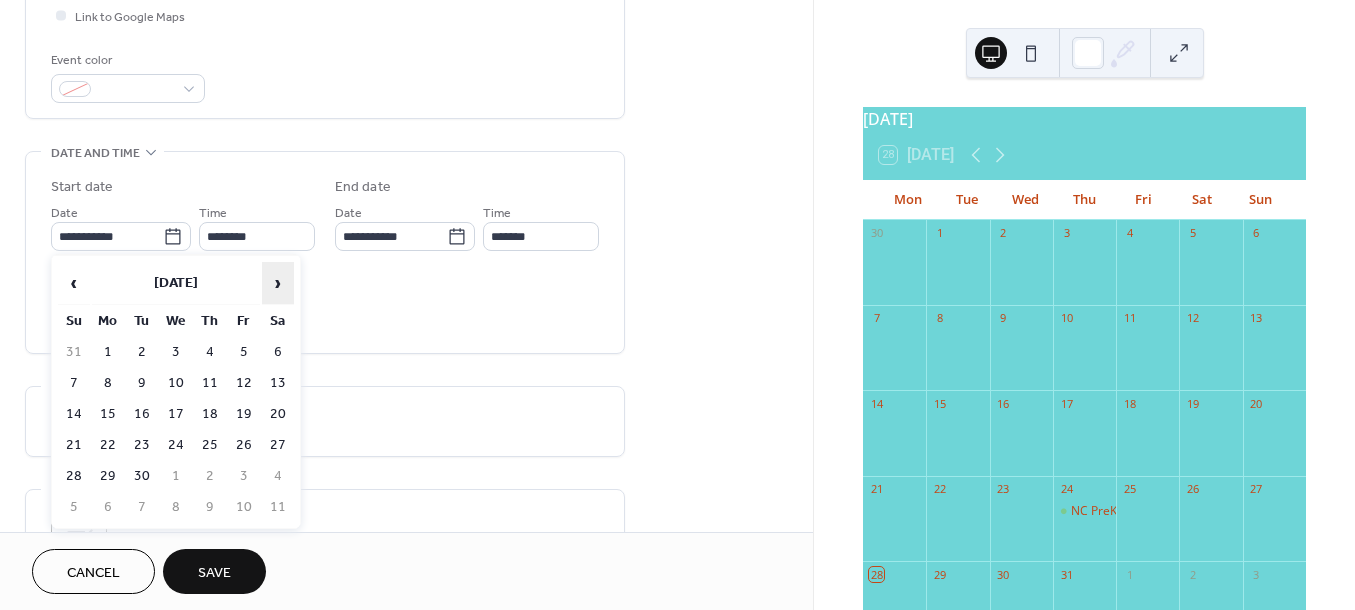 click on "›" at bounding box center [278, 283] 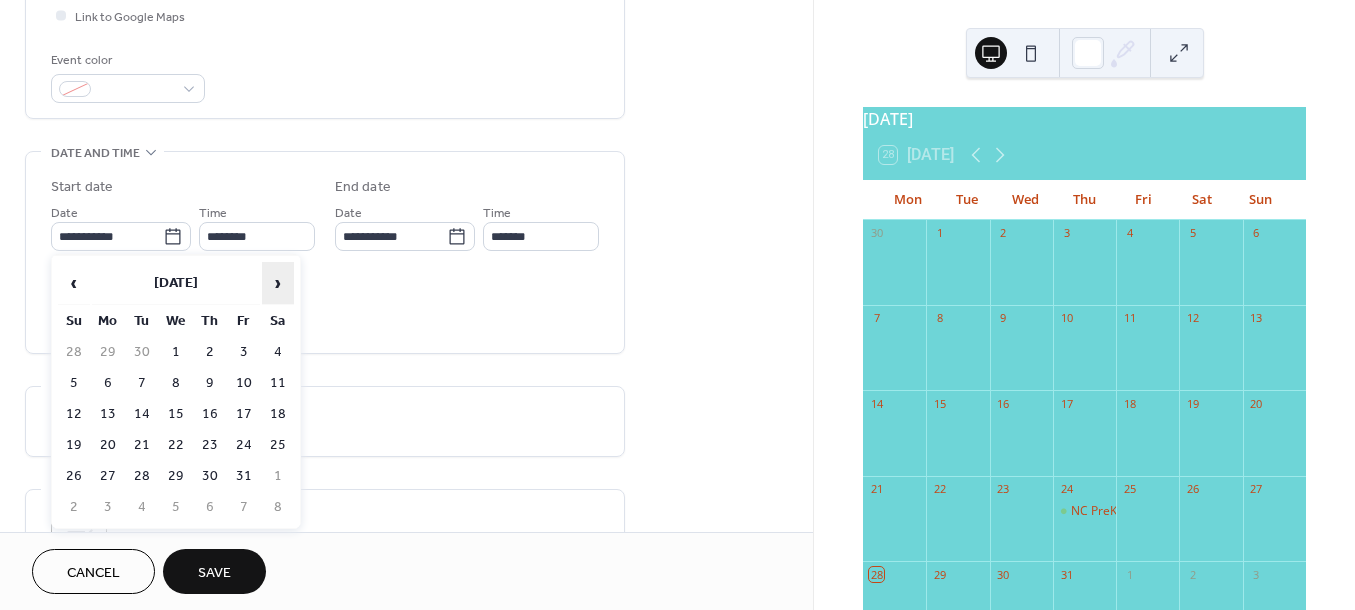click on "›" at bounding box center (278, 283) 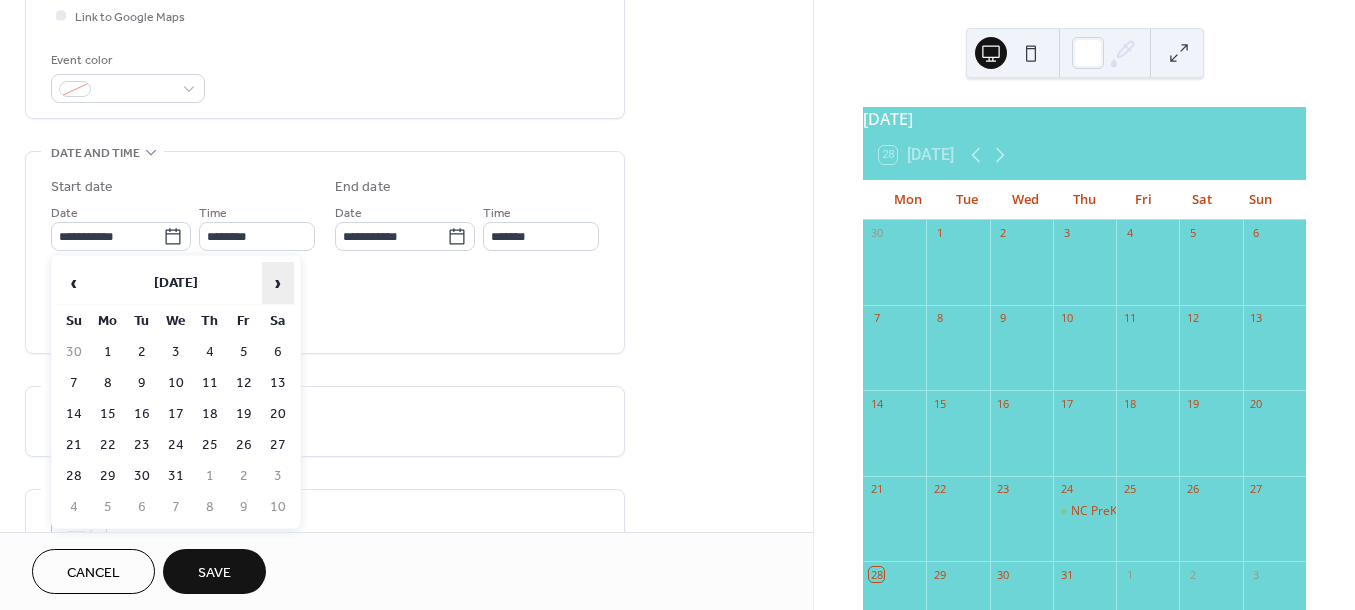 click on "›" at bounding box center (278, 283) 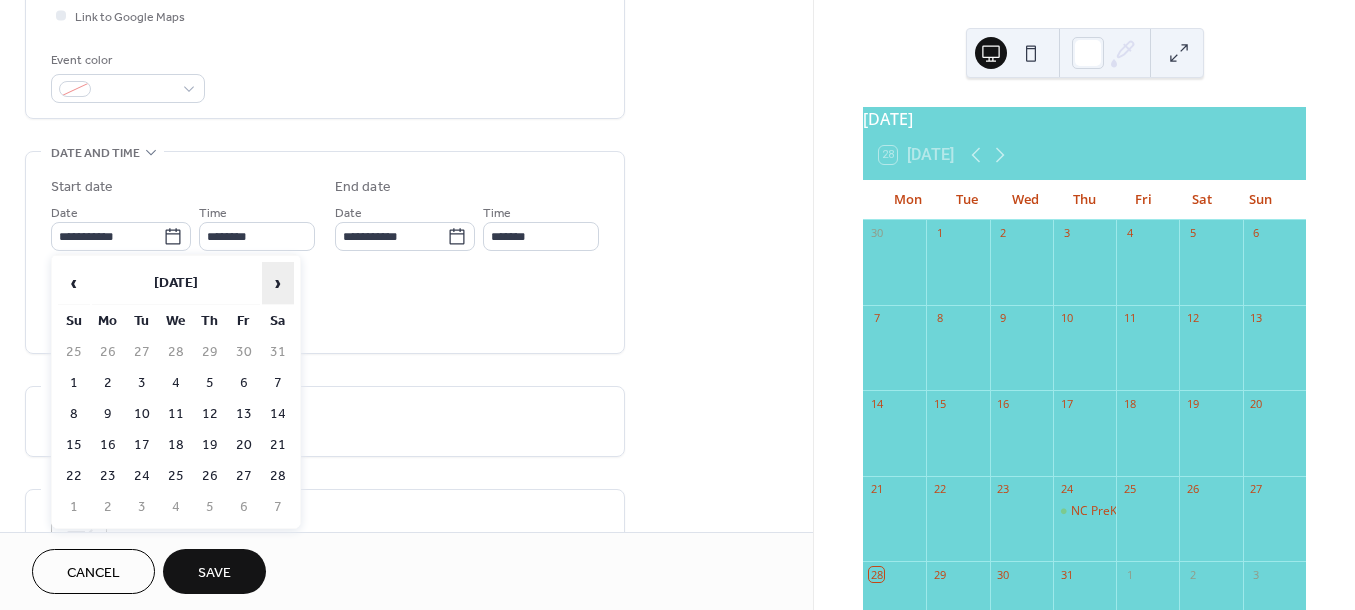 click on "›" at bounding box center [278, 283] 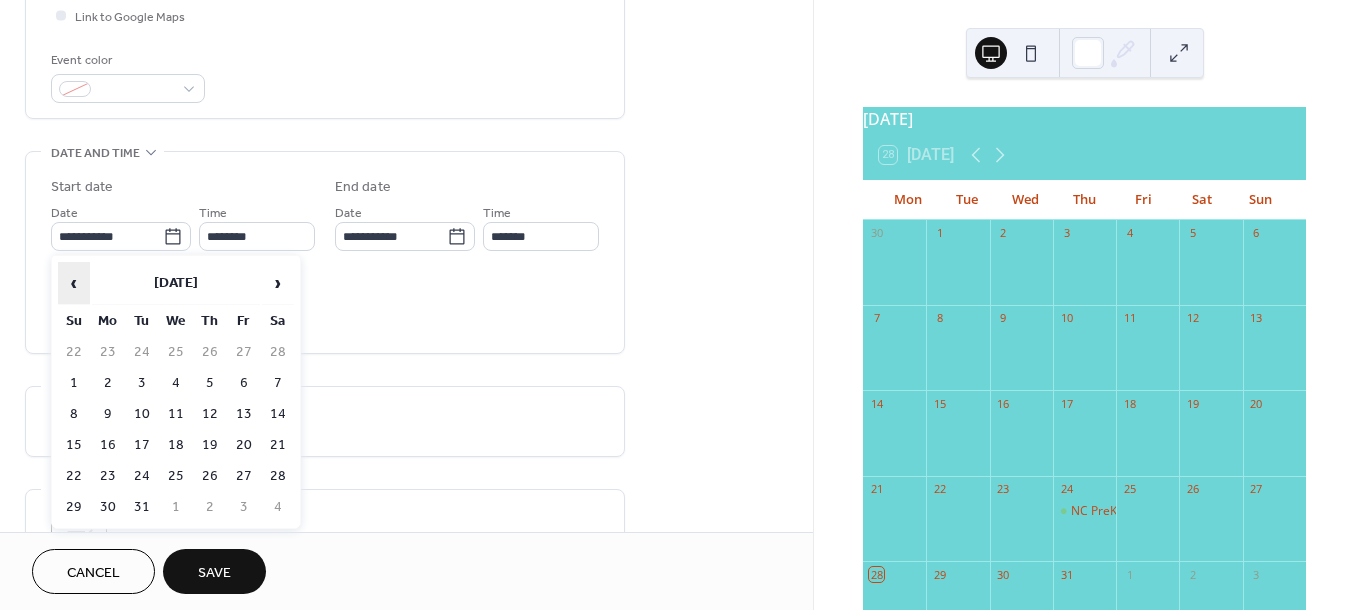 click on "‹" at bounding box center [74, 283] 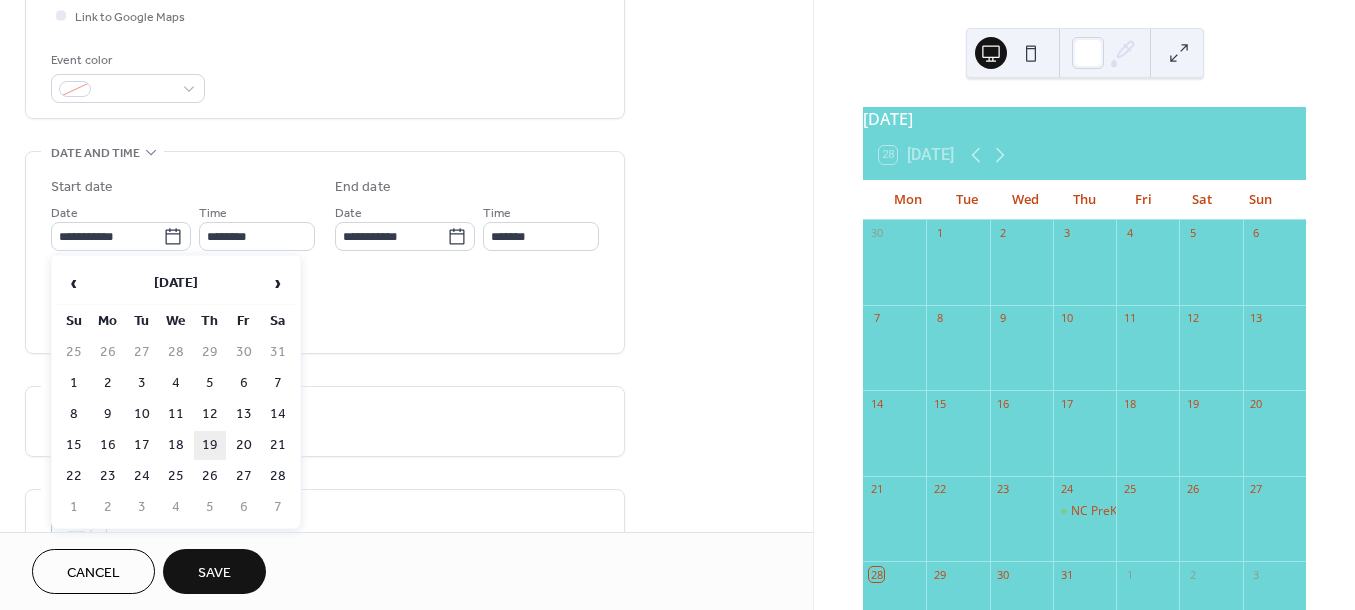 click on "19" at bounding box center (210, 445) 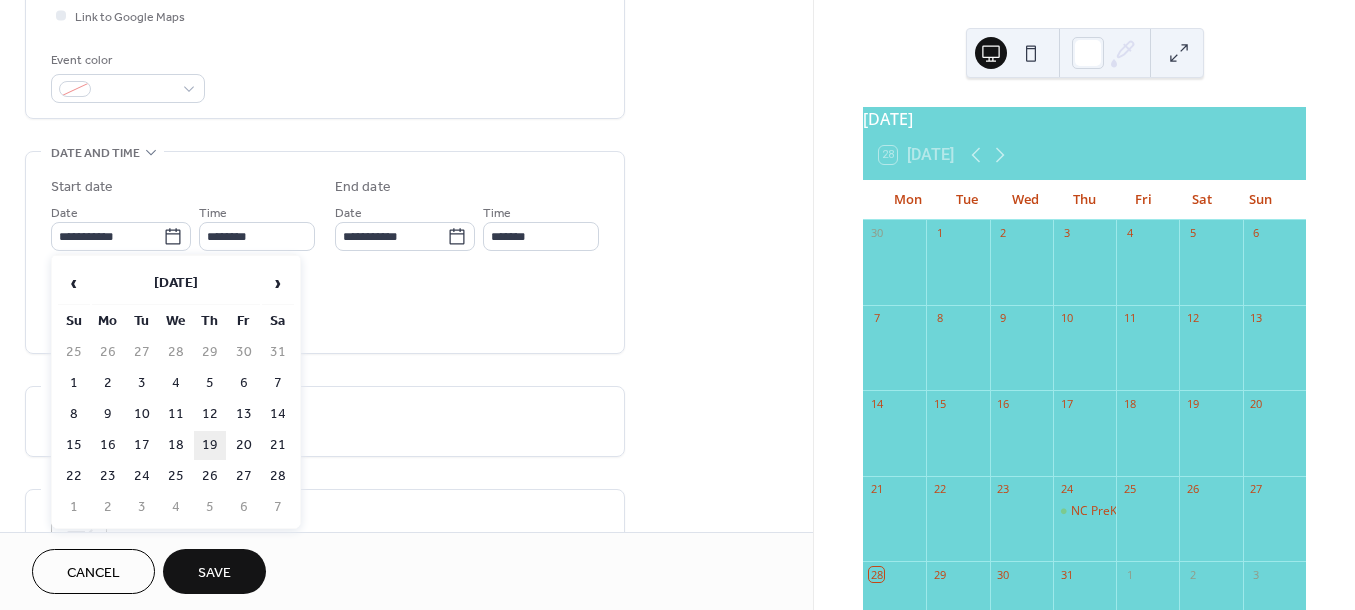 type on "**********" 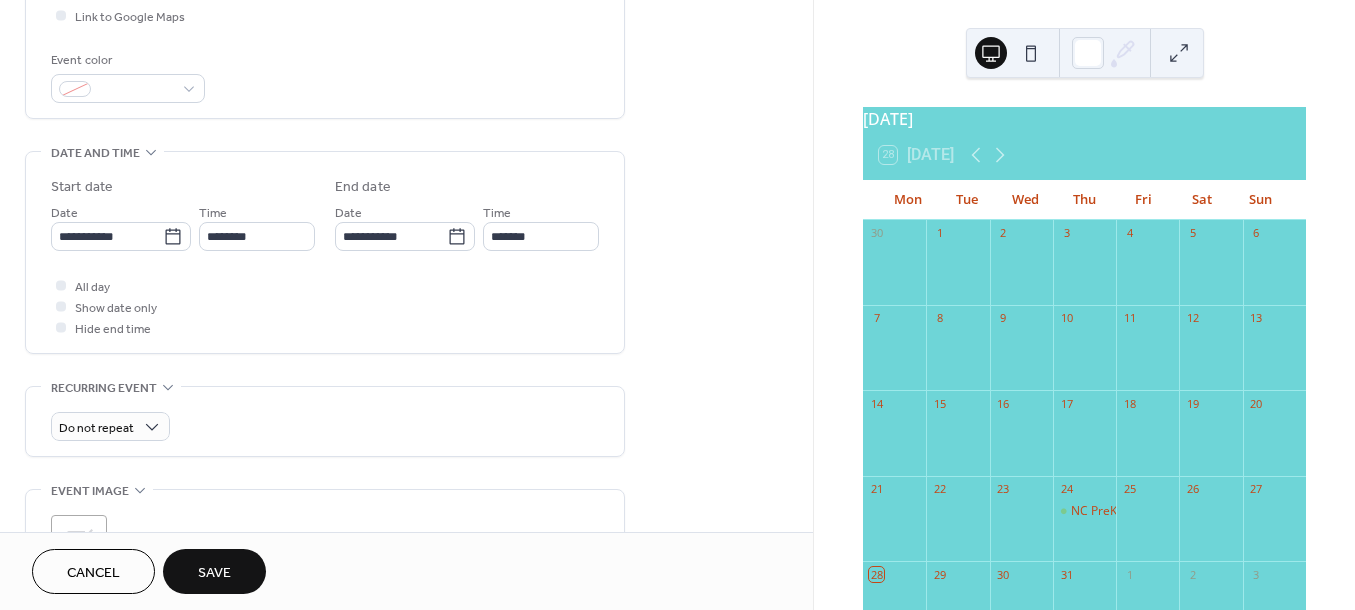click on "Save" at bounding box center [214, 573] 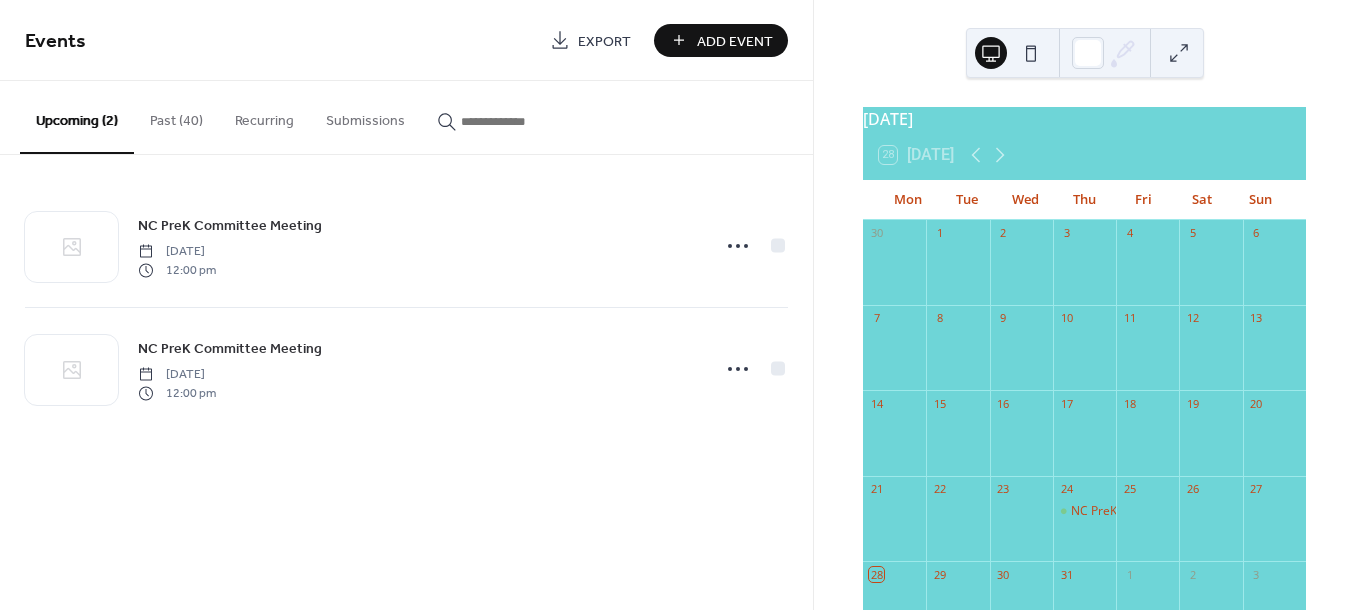 click on "Add Event" at bounding box center (735, 41) 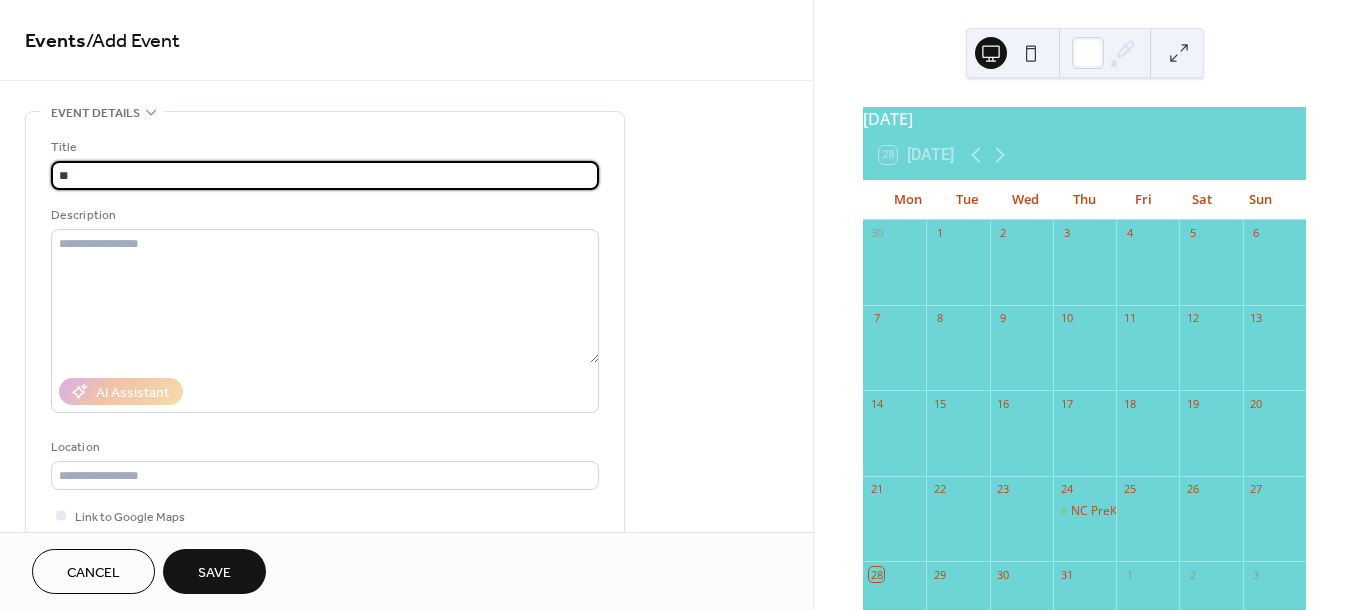type on "**********" 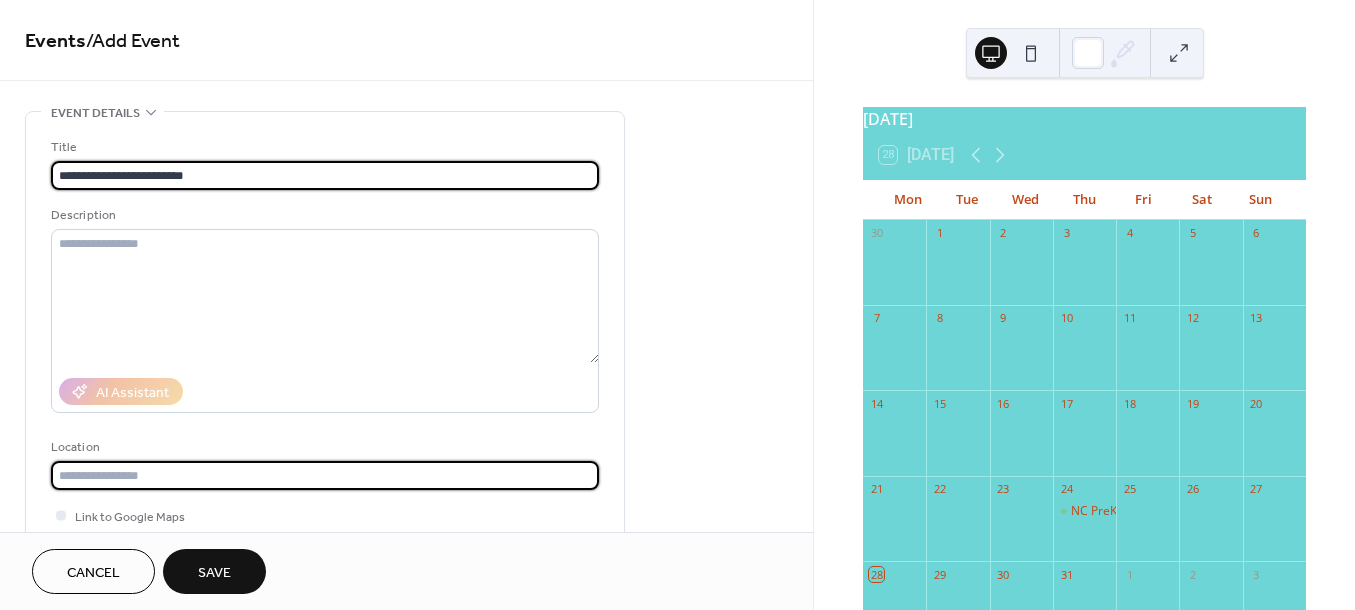 type on "**********" 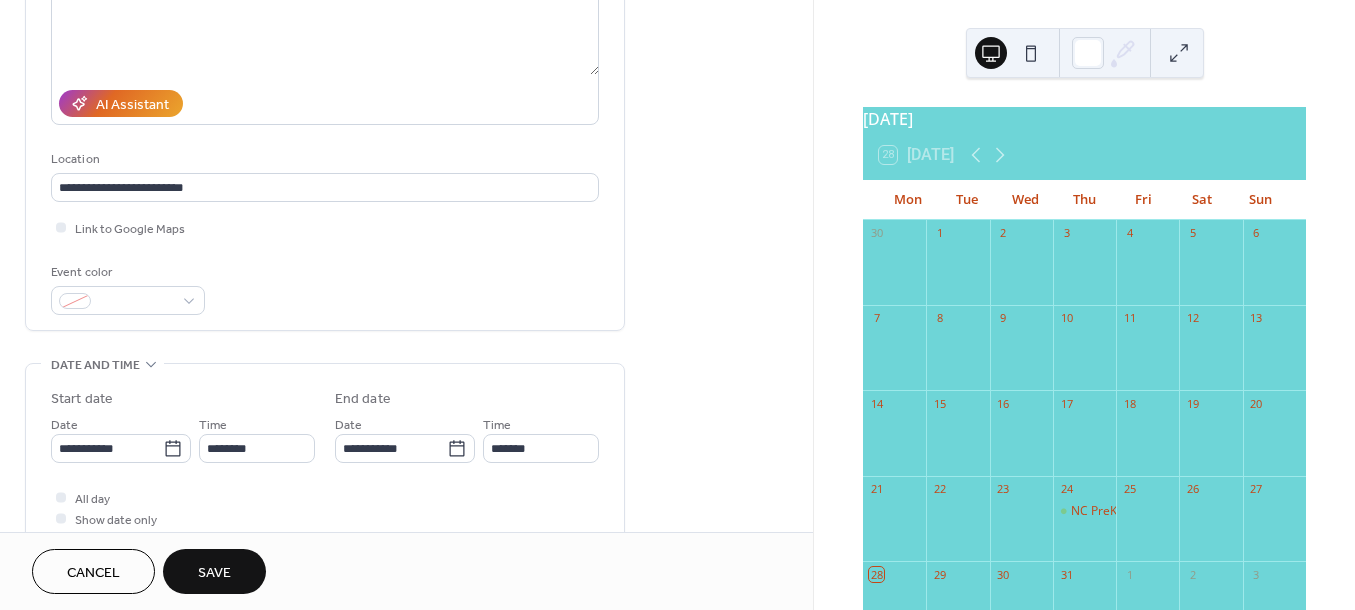 scroll, scrollTop: 300, scrollLeft: 0, axis: vertical 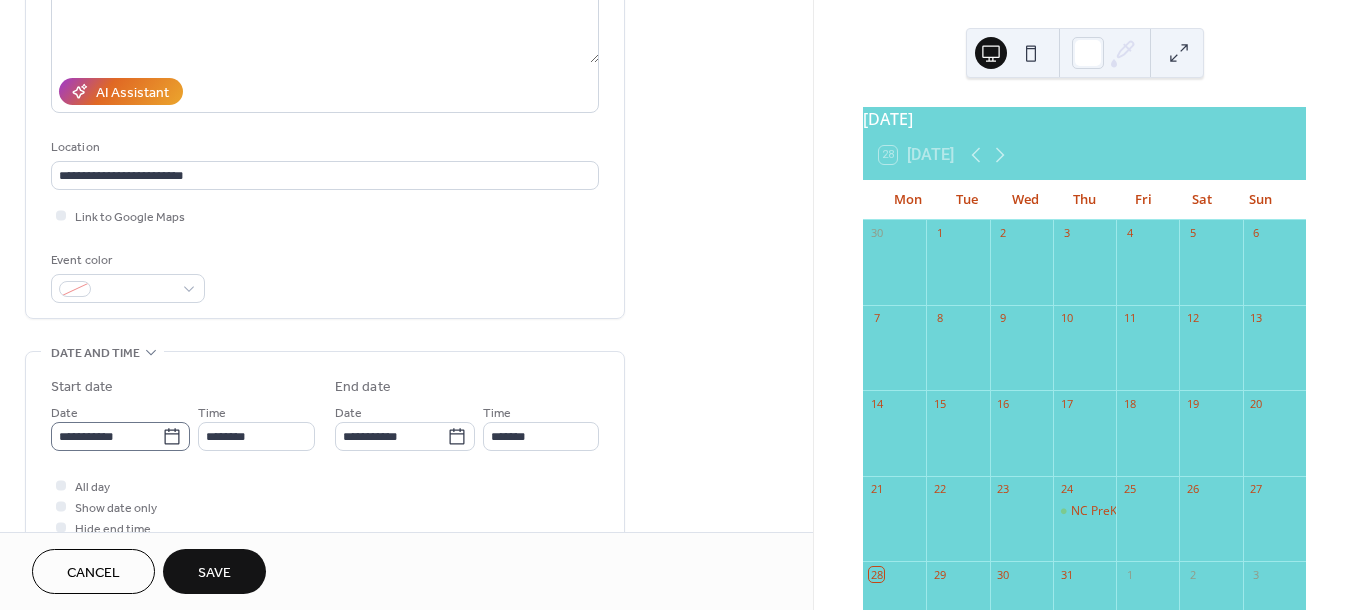 click 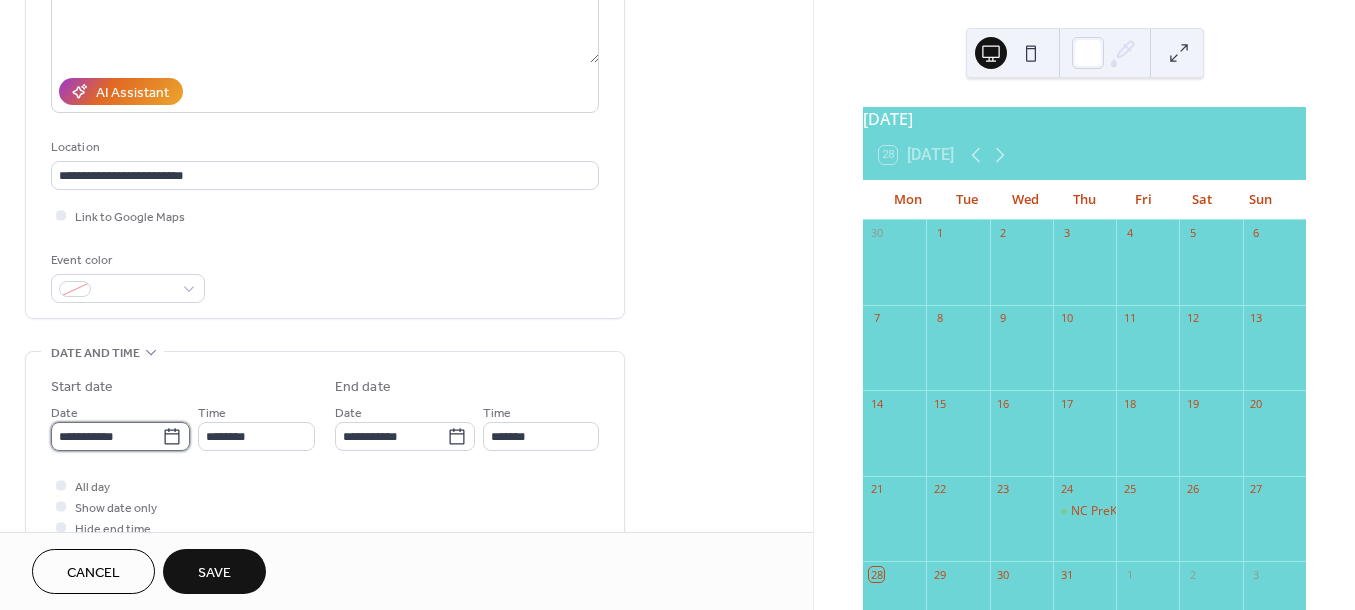 click on "**********" at bounding box center (106, 436) 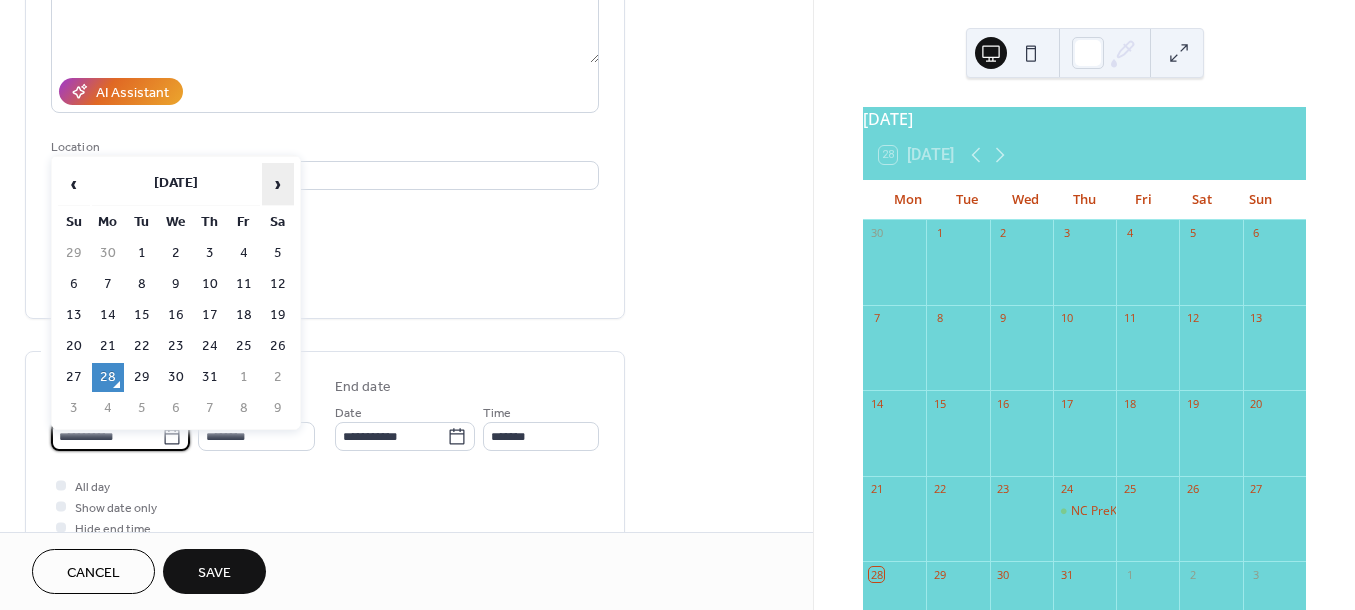 click on "›" at bounding box center (278, 184) 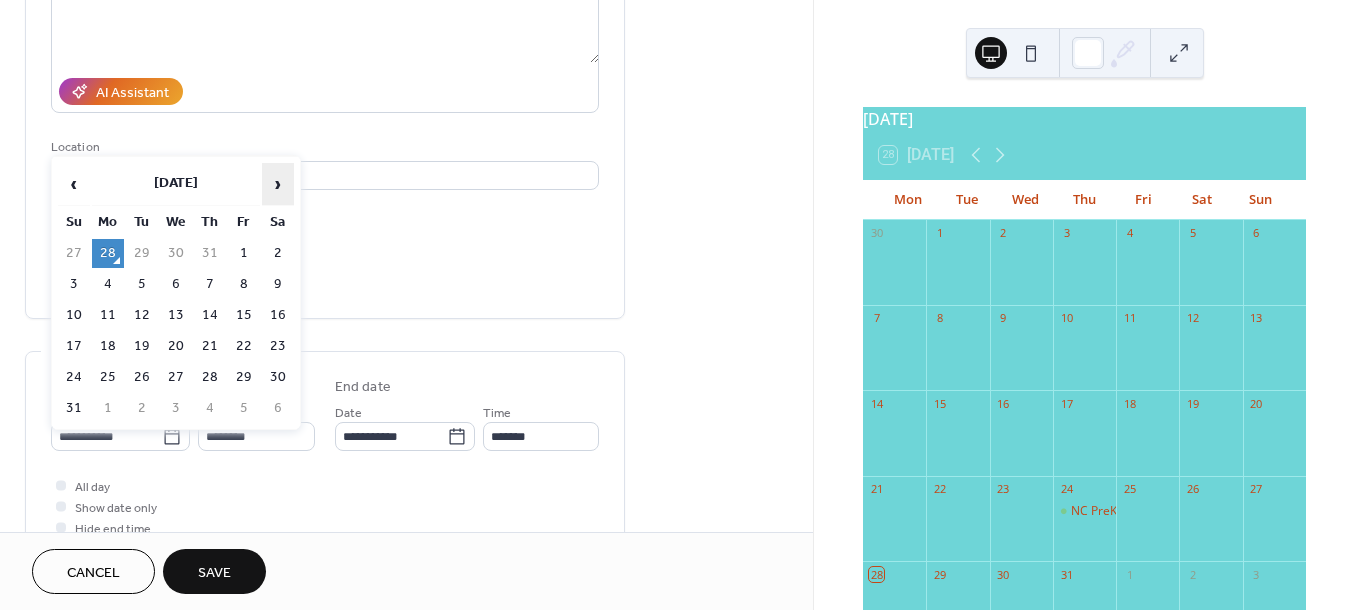 click on "›" at bounding box center [278, 184] 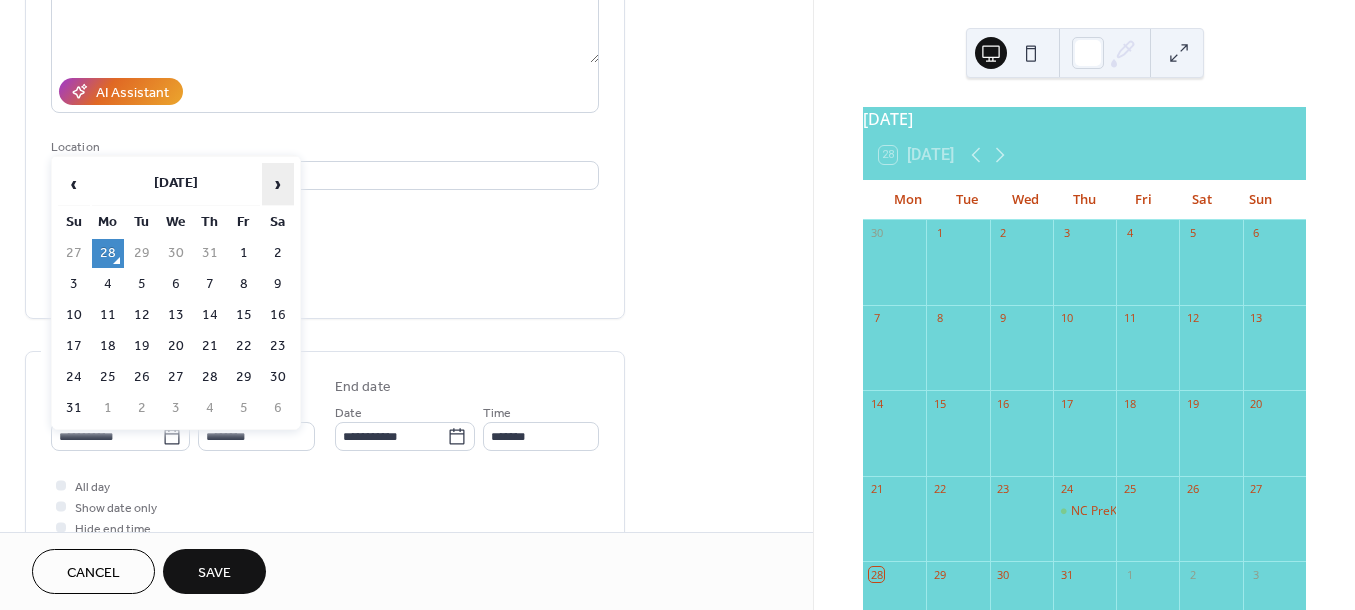 click on "›" at bounding box center (278, 184) 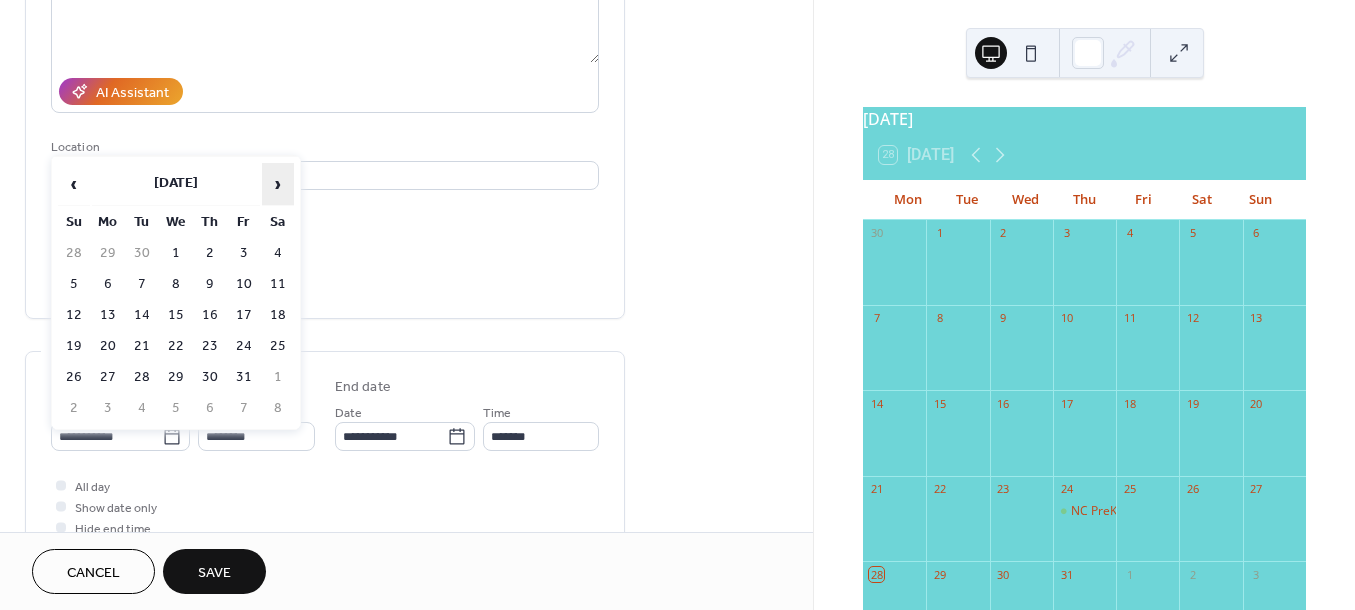 click on "›" at bounding box center [278, 184] 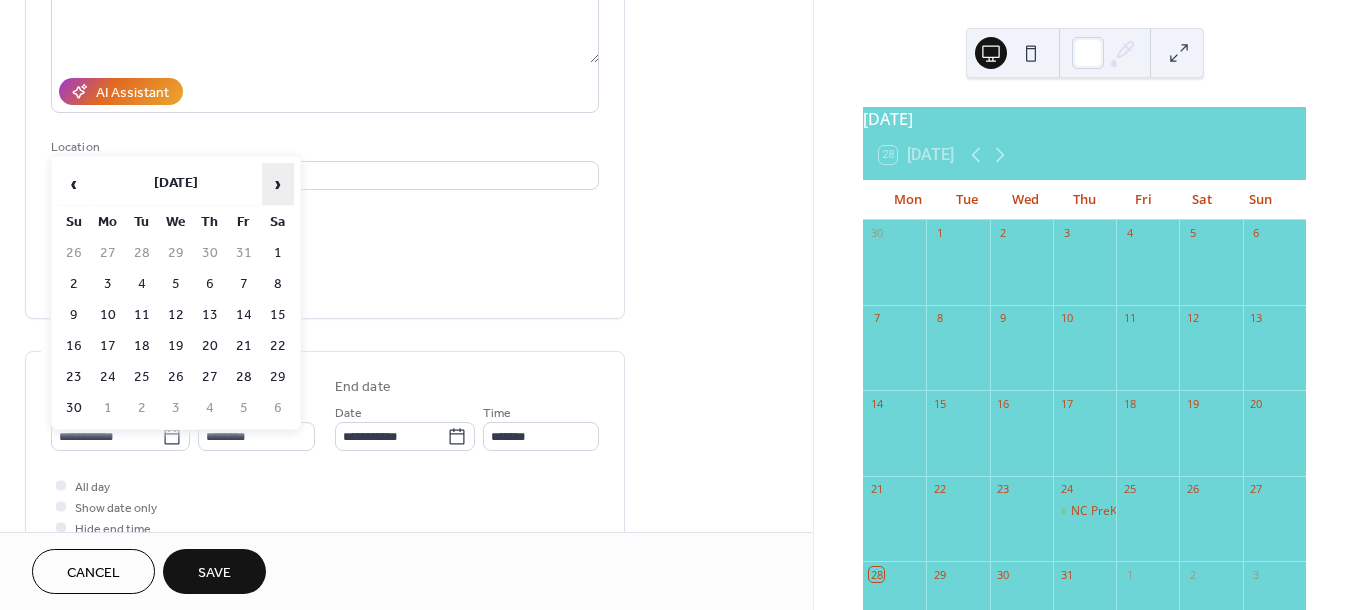 click on "›" at bounding box center [278, 184] 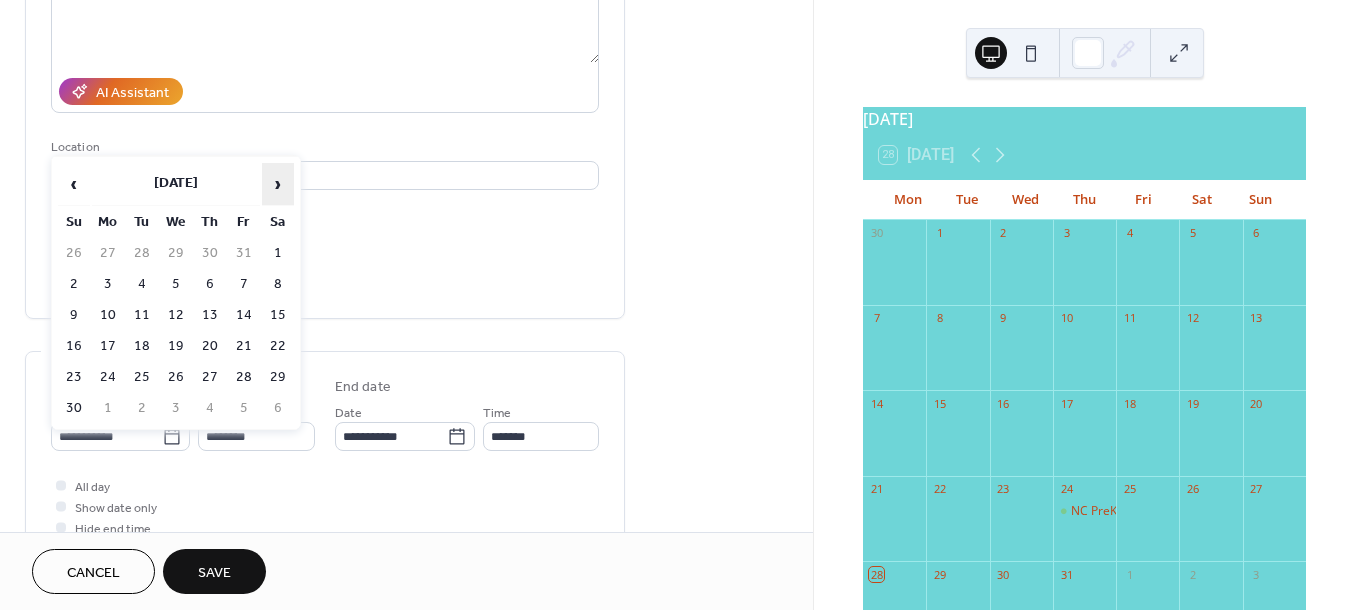 click on "›" at bounding box center (278, 184) 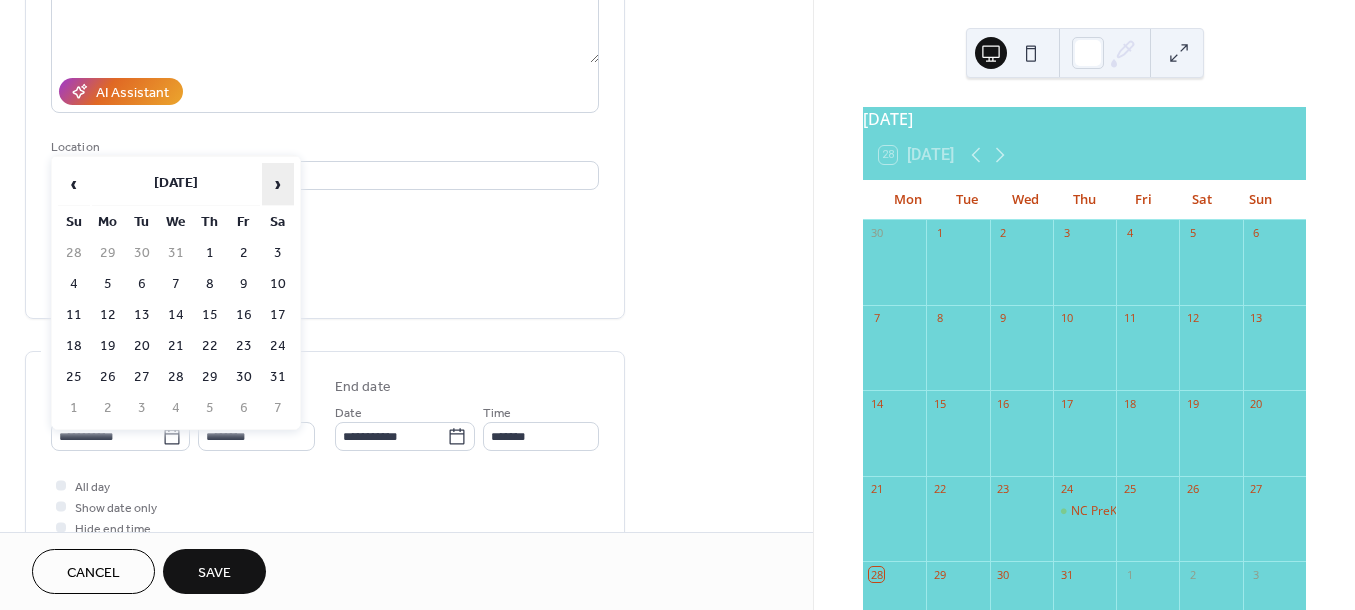 click on "›" at bounding box center (278, 184) 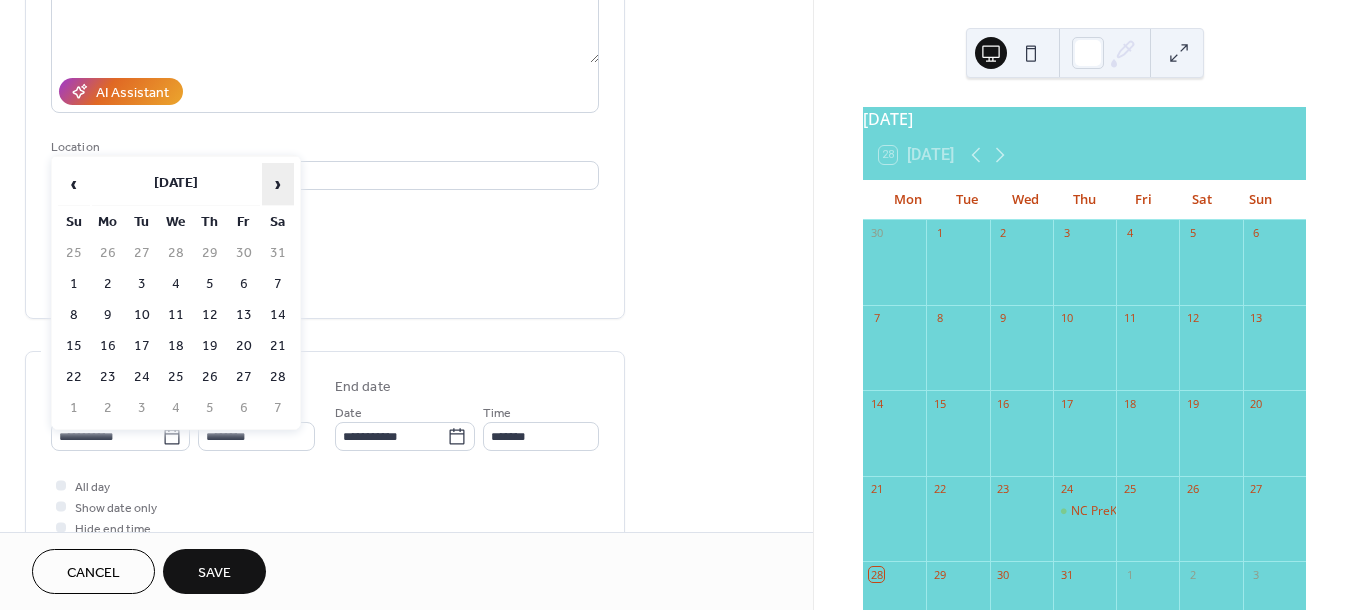 click on "›" at bounding box center [278, 184] 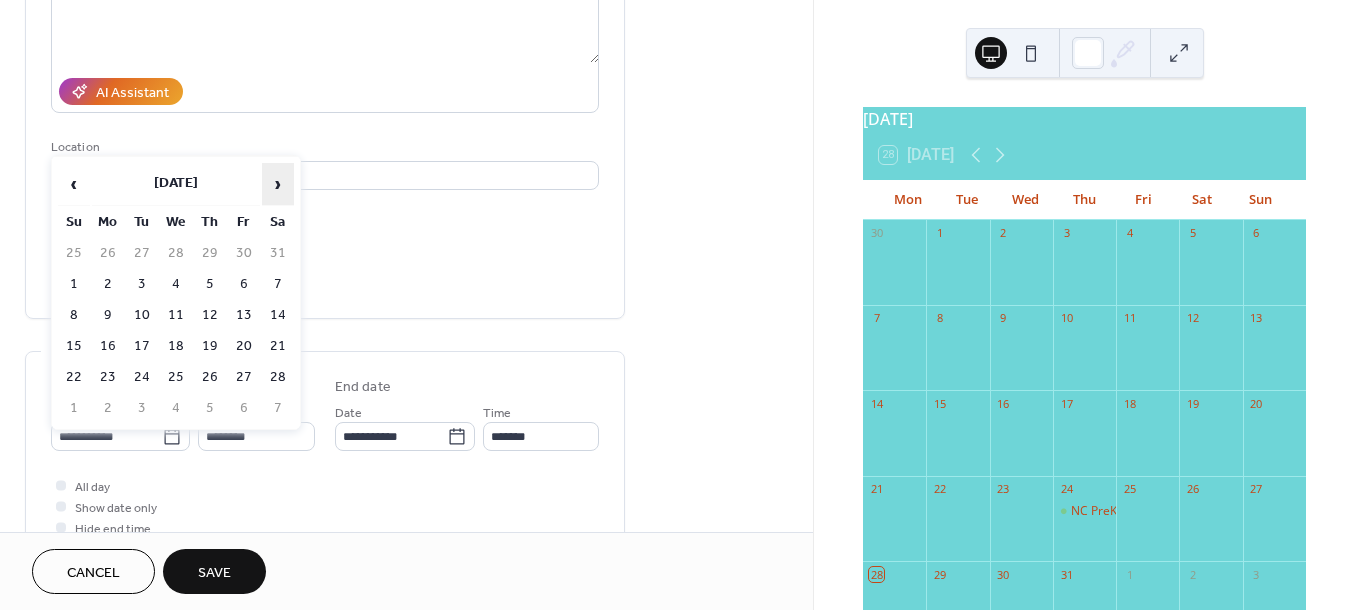 click on "›" at bounding box center (278, 184) 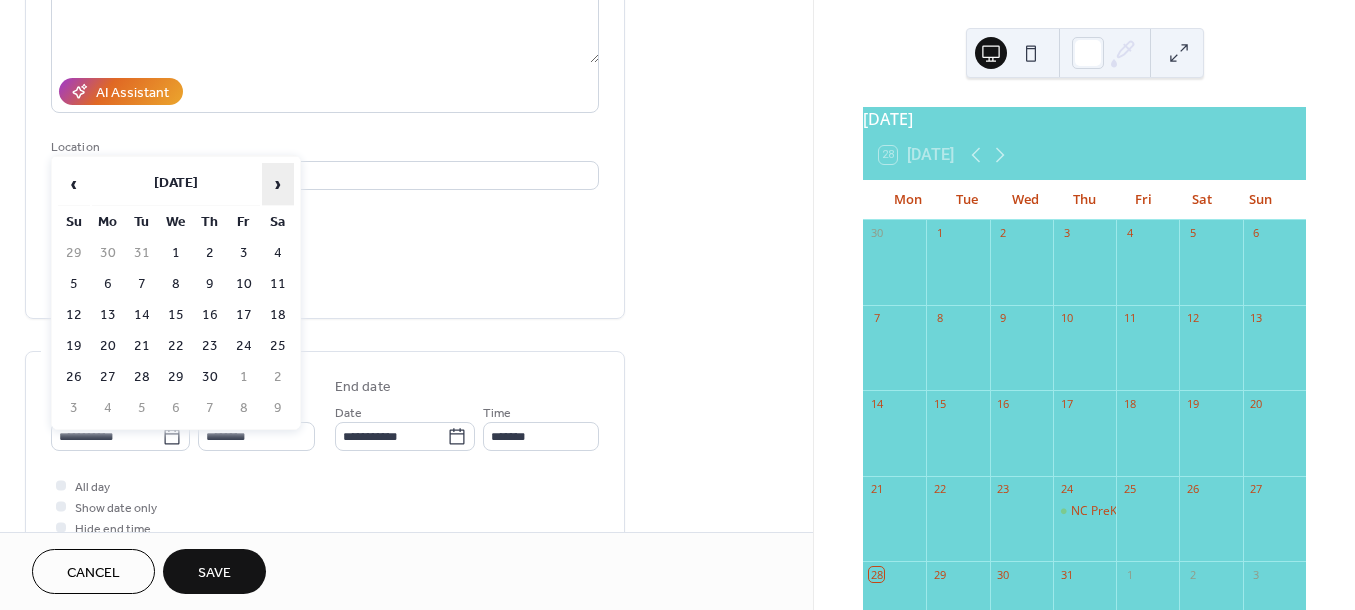 click on "›" at bounding box center (278, 184) 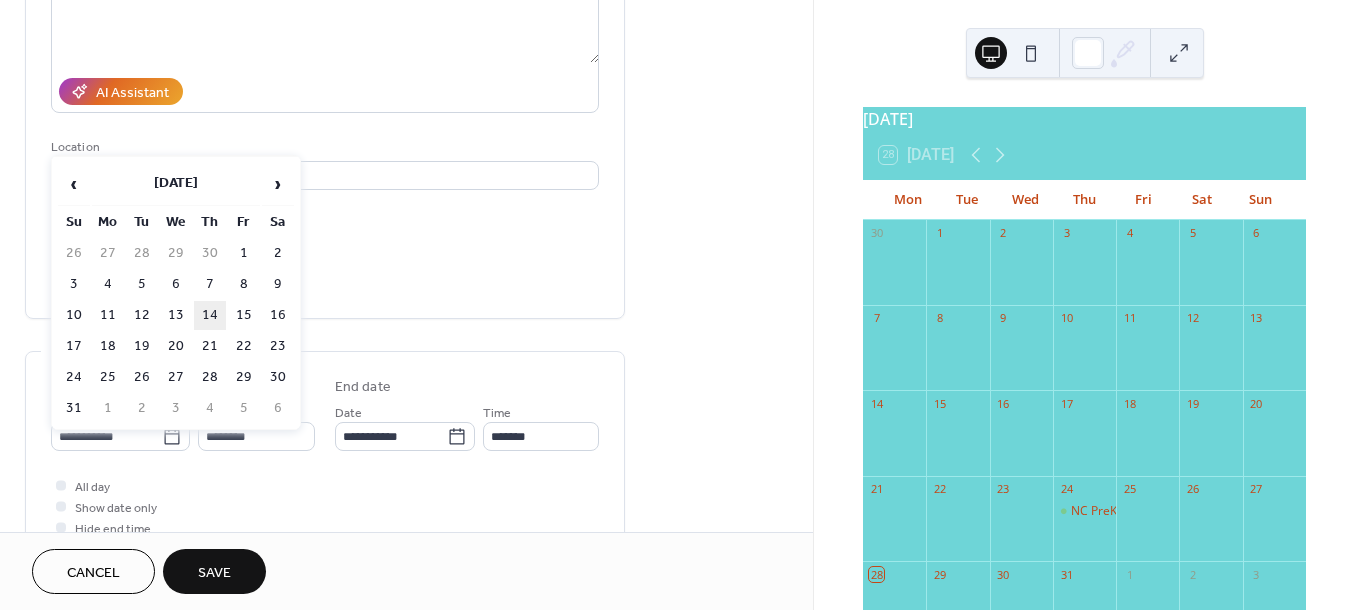 click on "14" at bounding box center [210, 315] 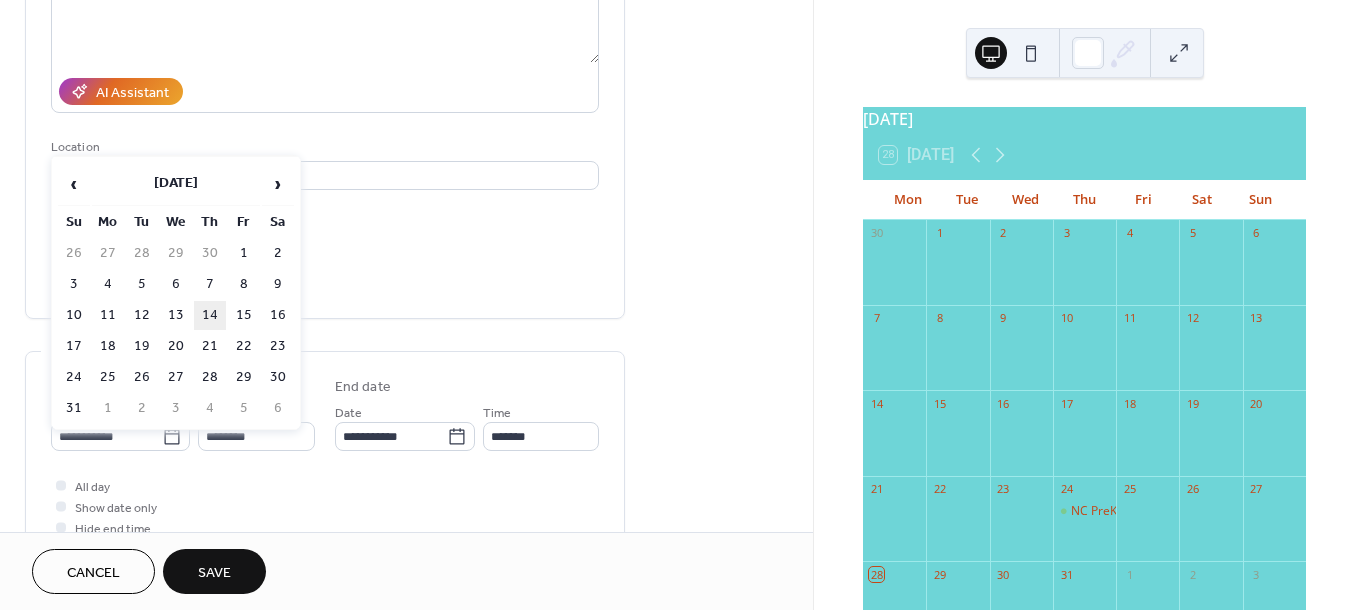 type on "**********" 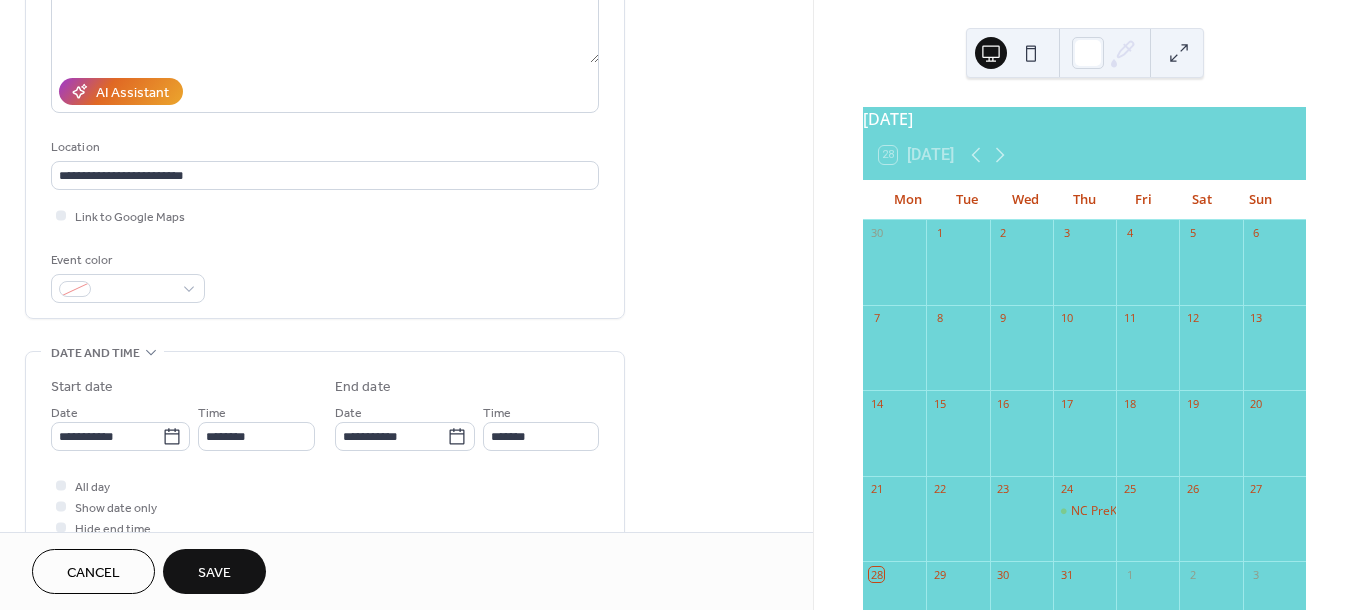 click on "Save" at bounding box center (214, 573) 